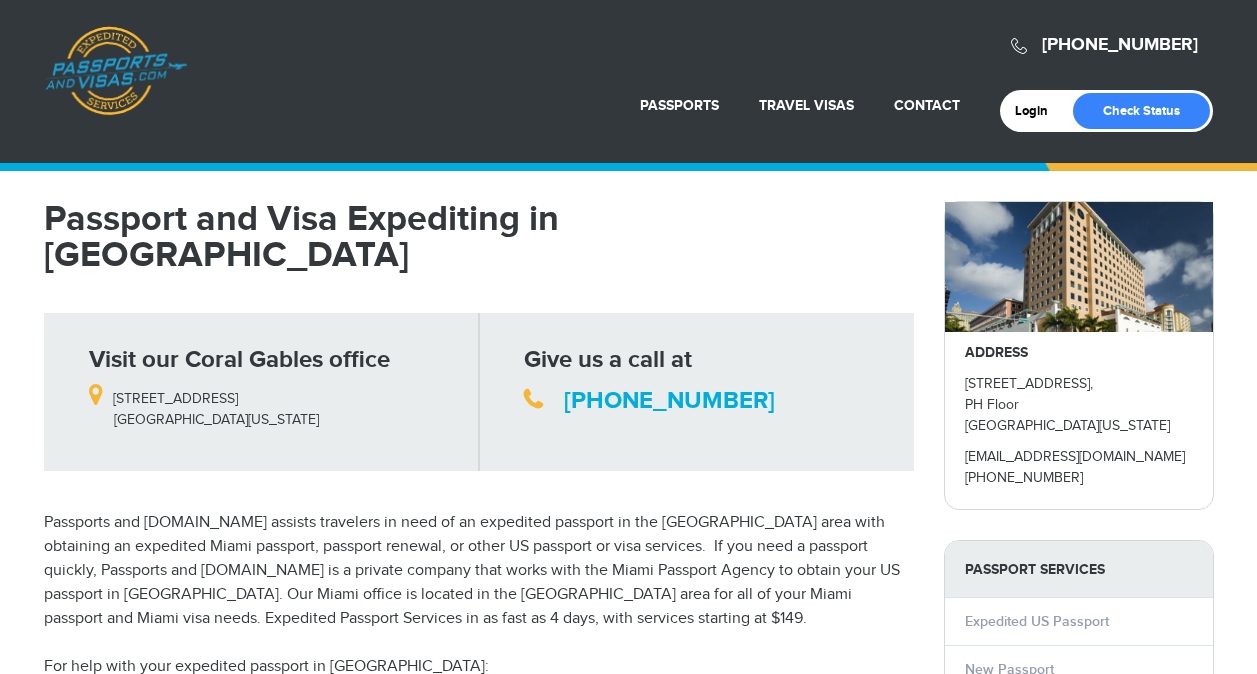 scroll, scrollTop: 0, scrollLeft: 0, axis: both 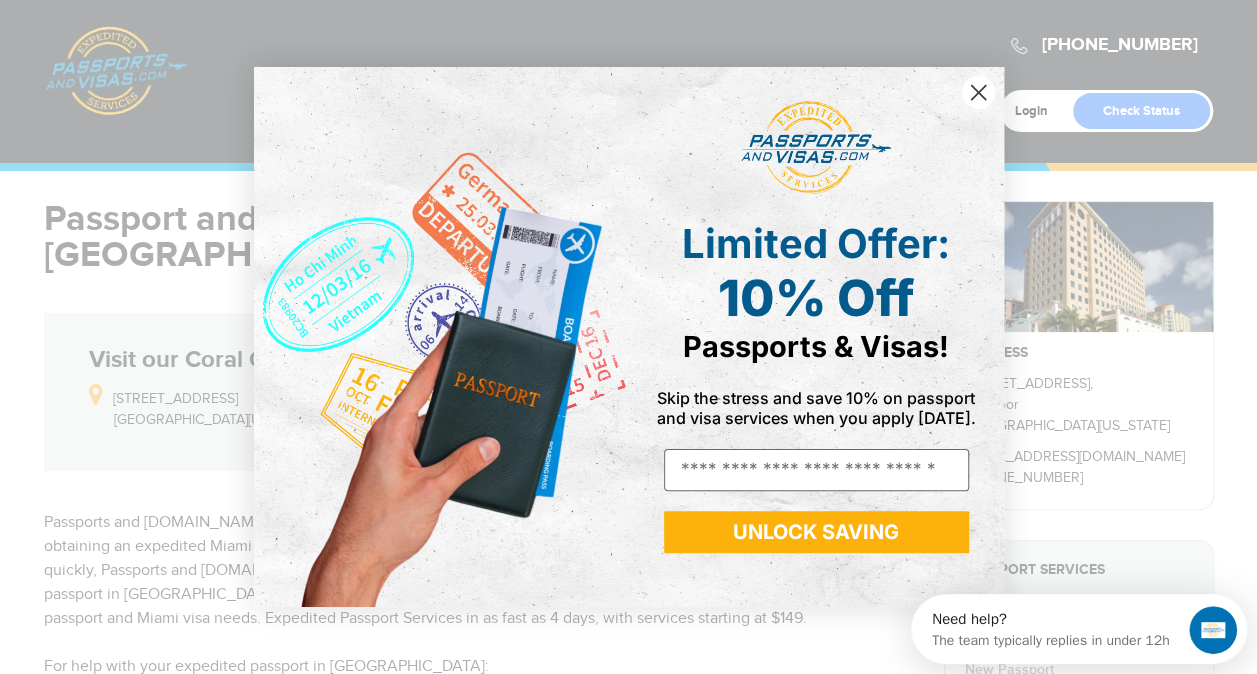 click 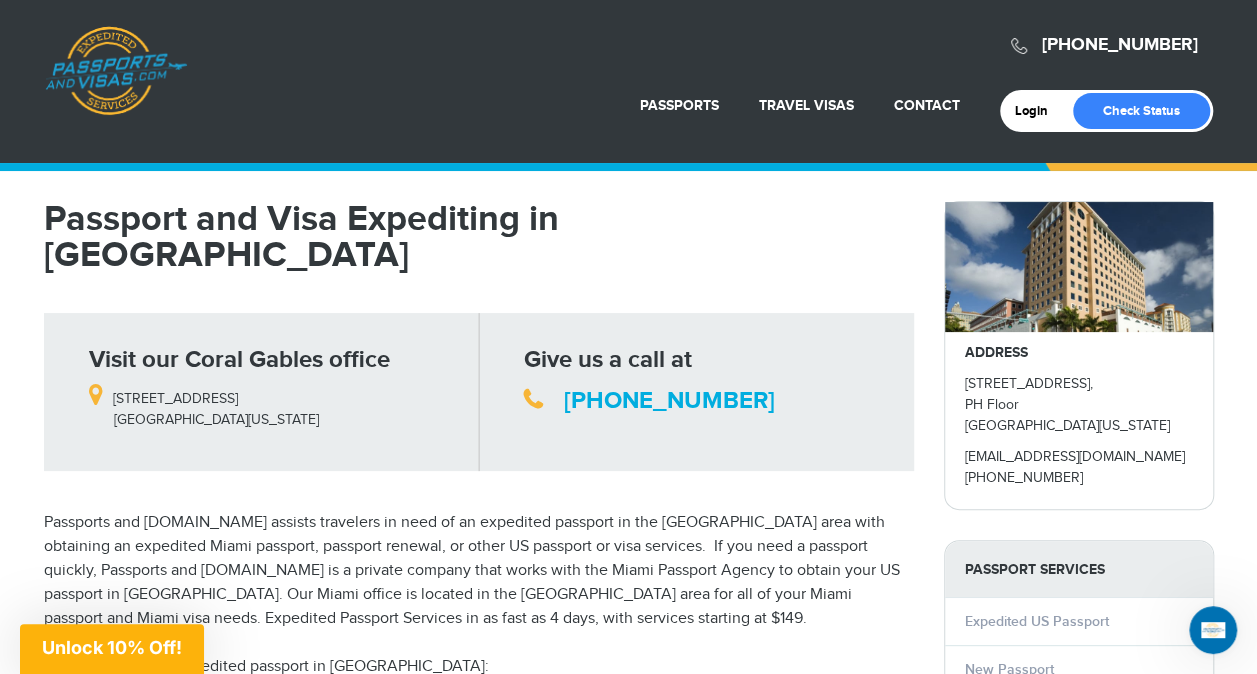 click on "720-715-8790
Passports & Visas.com
Login
Check Status
Passports
Passport Renewal
New Passport
Second Passport
Passport Name Change
Lost Passport" at bounding box center (628, 1225) 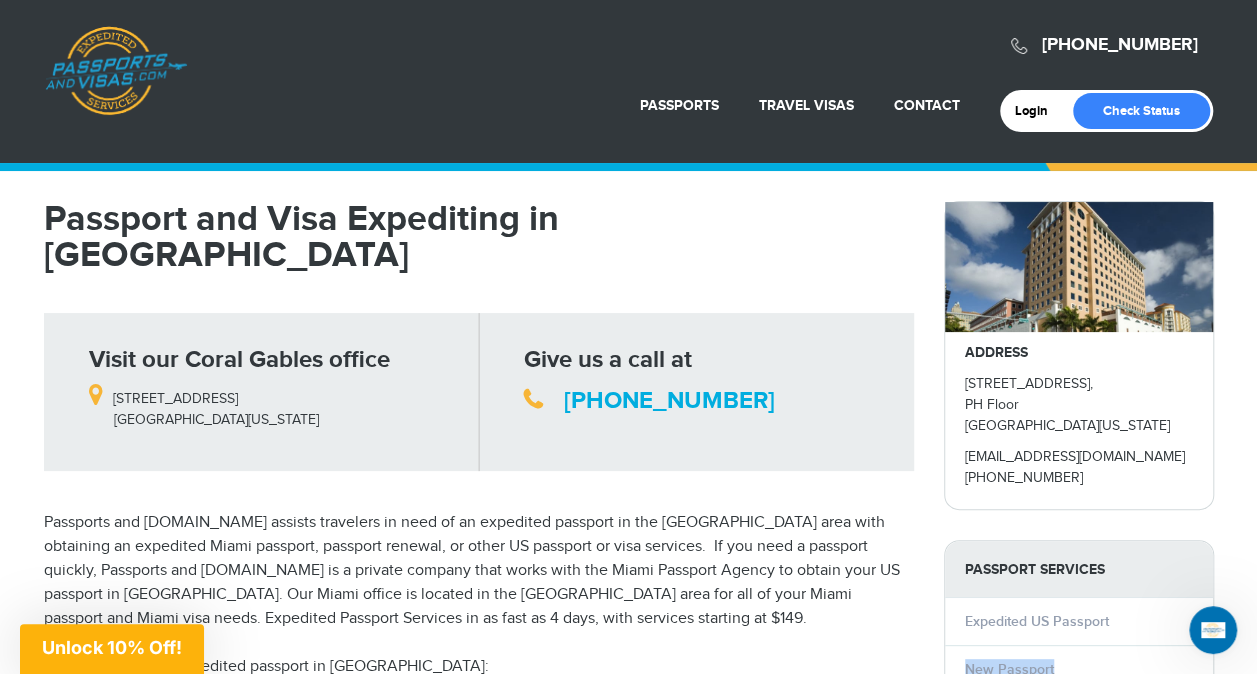 click on "720-715-8790
Passports & Visas.com
Login
Check Status
Passports
Passport Renewal
New Passport
Second Passport
Passport Name Change
Lost Passport" at bounding box center (628, 1225) 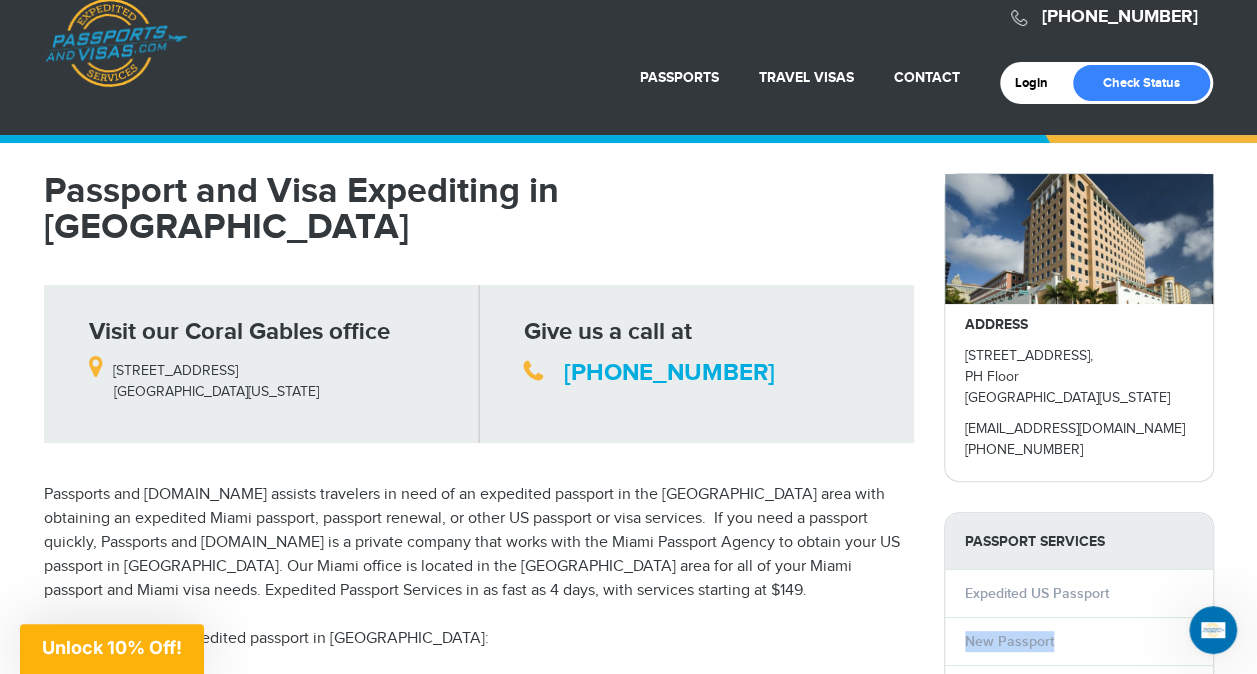 click on "720-715-8790
Passports & Visas.com
Login
Check Status
Passports
Passport Renewal
New Passport
Second Passport
Passport Name Change
Lost Passport" at bounding box center [628, 1197] 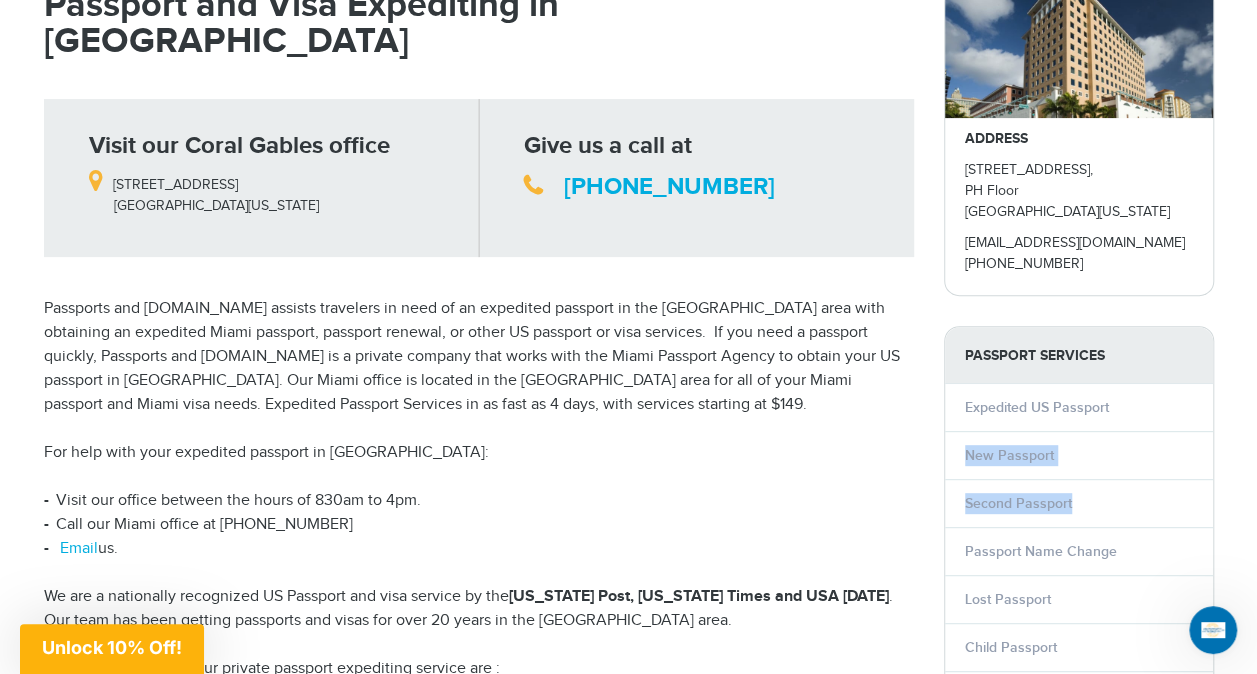 scroll, scrollTop: 232, scrollLeft: 0, axis: vertical 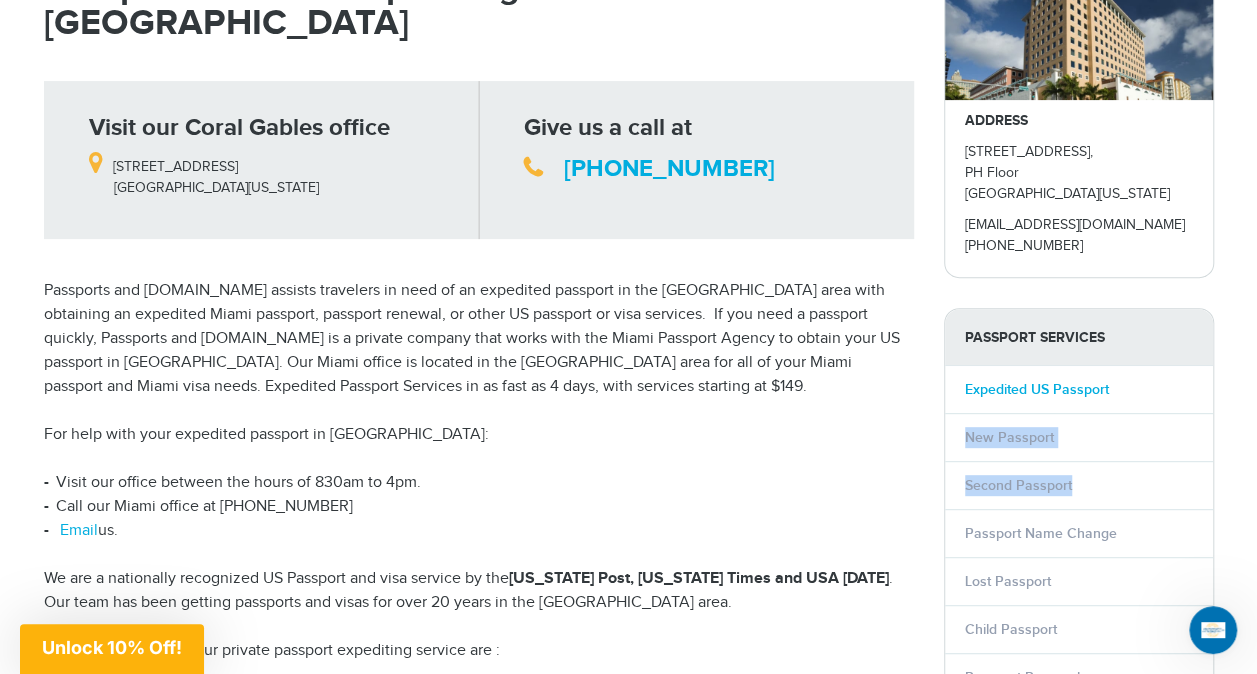 click on "Expedited US Passport" at bounding box center (1037, 389) 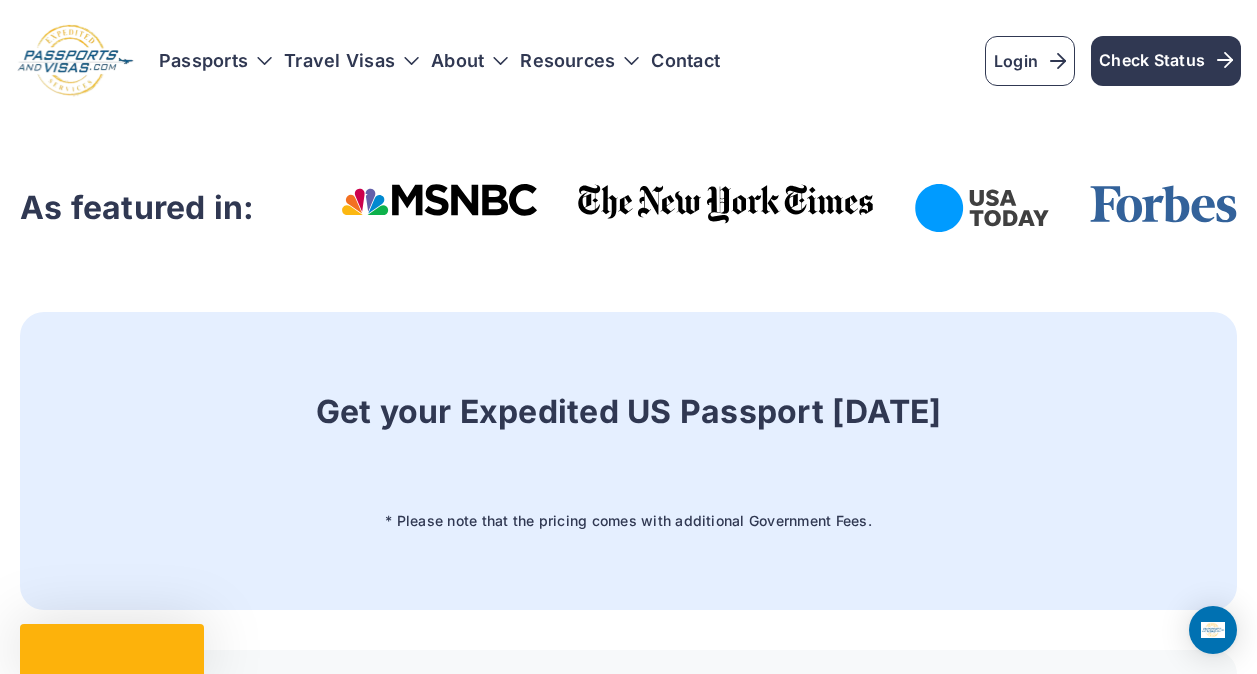 scroll, scrollTop: 0, scrollLeft: 0, axis: both 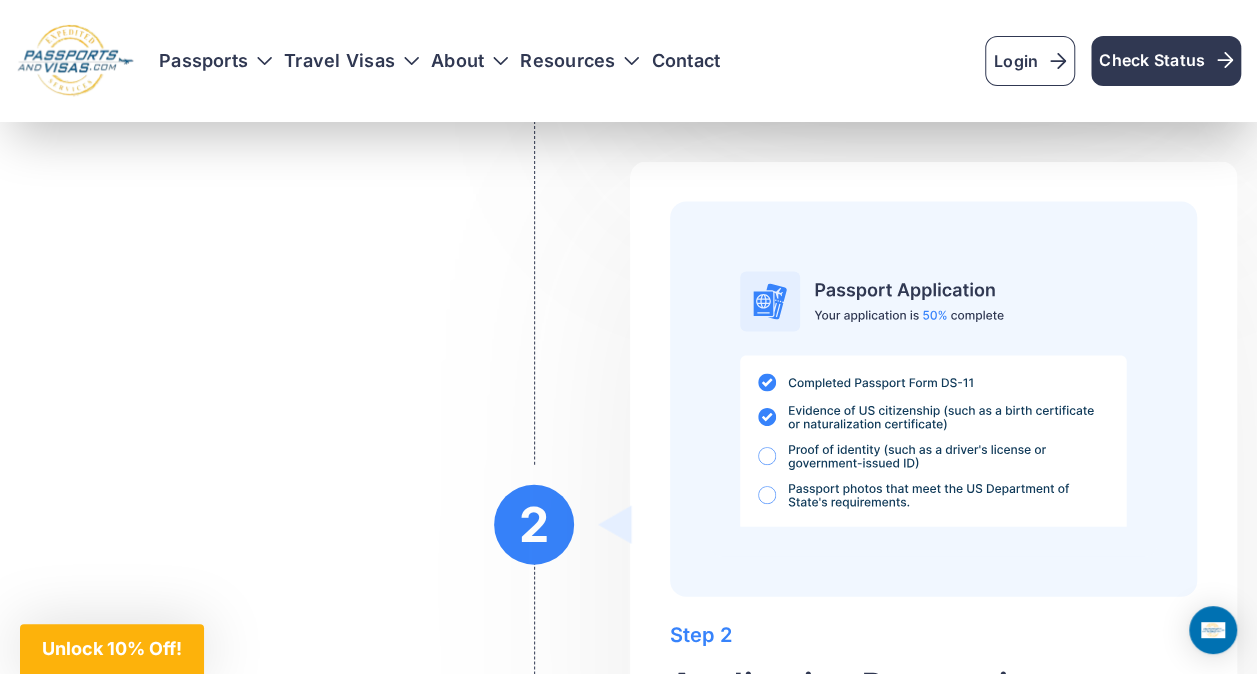 click at bounding box center (933, 399) 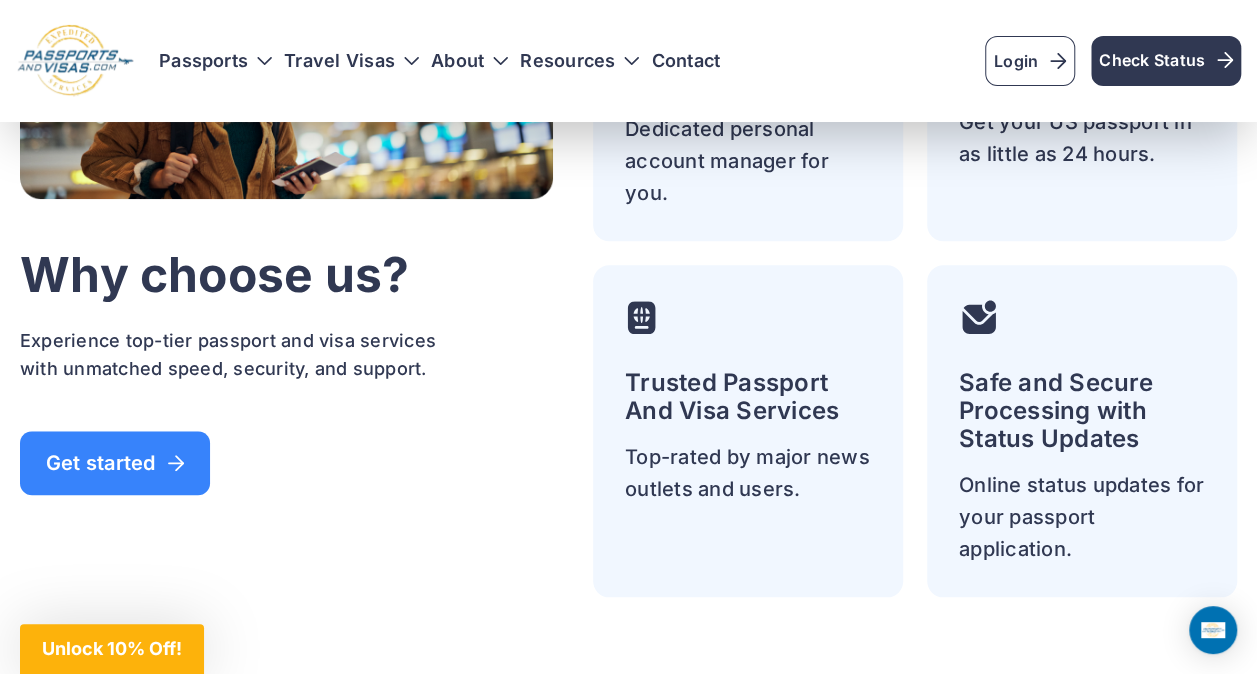 scroll, scrollTop: 4559, scrollLeft: 0, axis: vertical 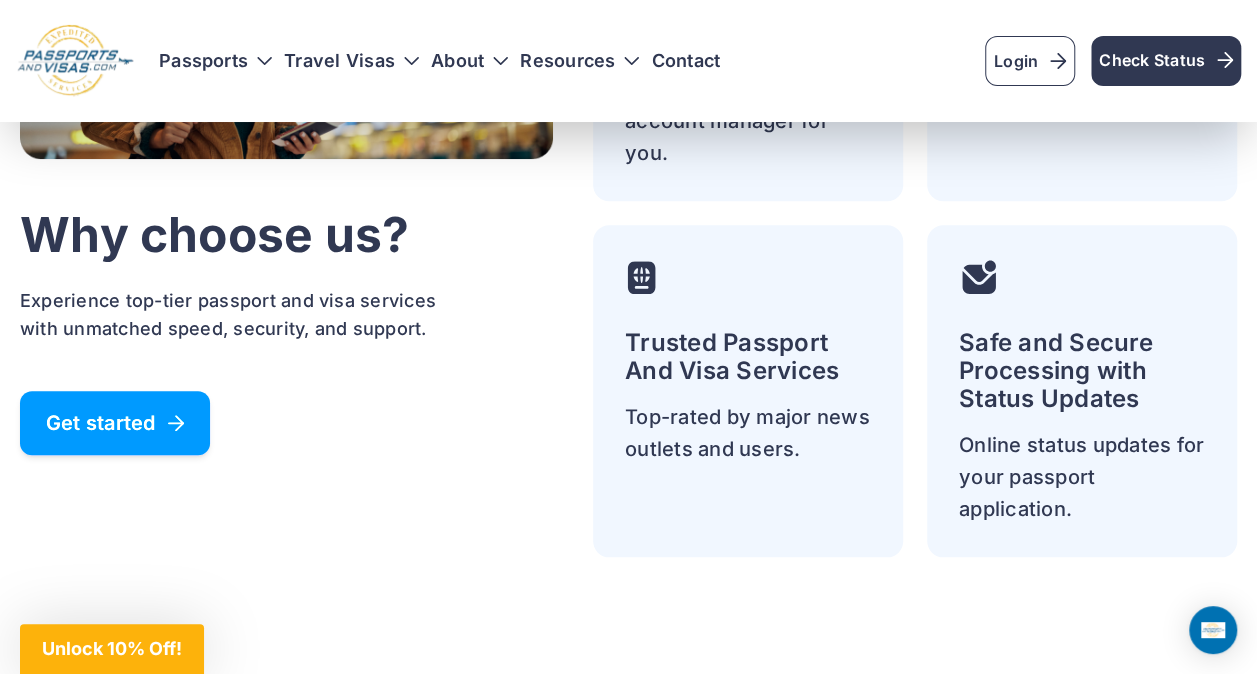 click on "Get started" at bounding box center (115, 423) 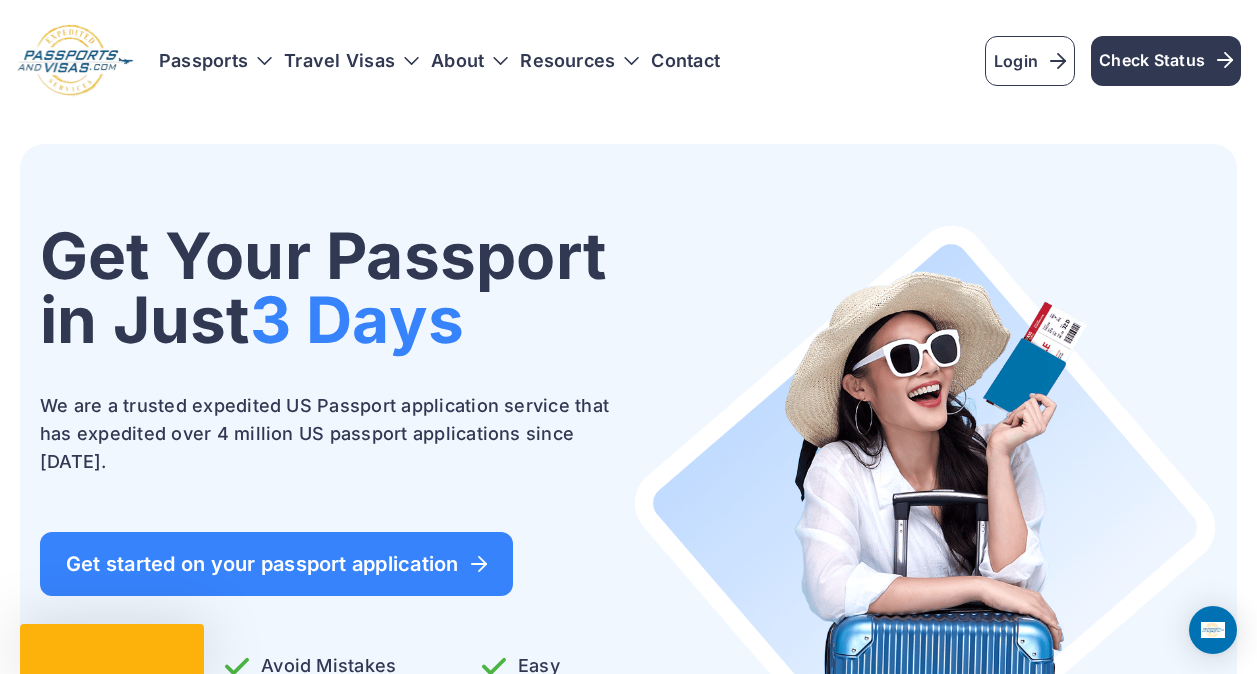 scroll, scrollTop: 0, scrollLeft: 0, axis: both 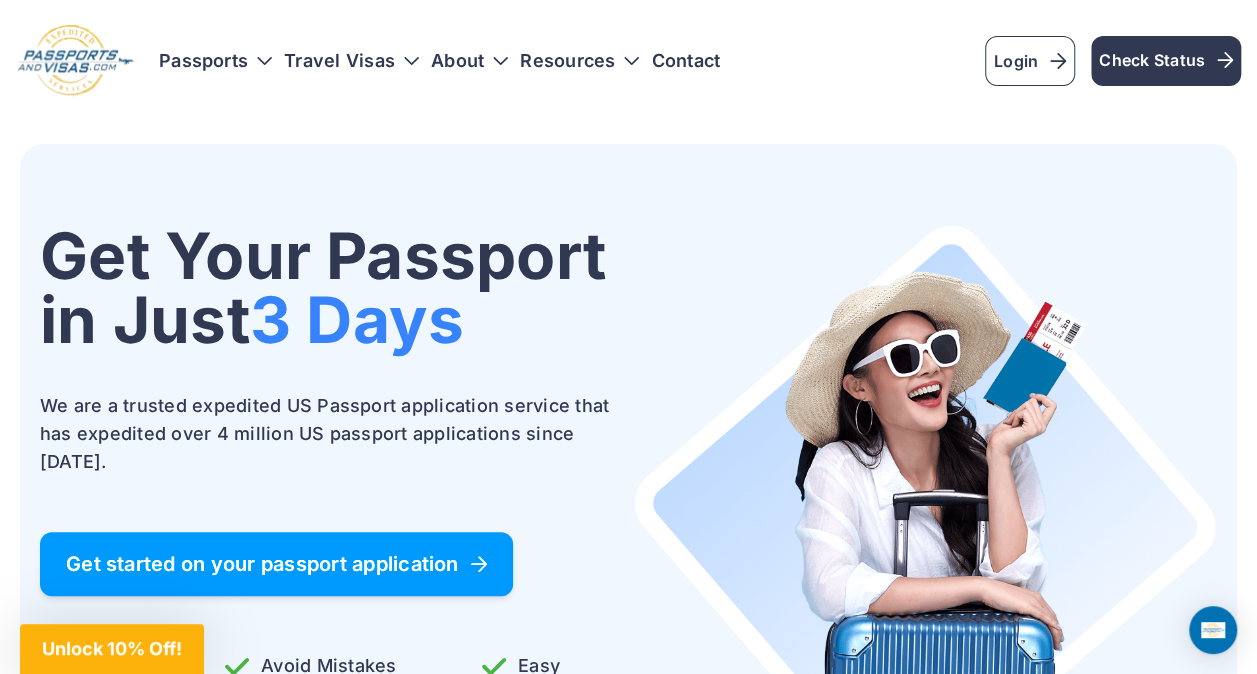 click on "Get started on your passport application" at bounding box center (276, 564) 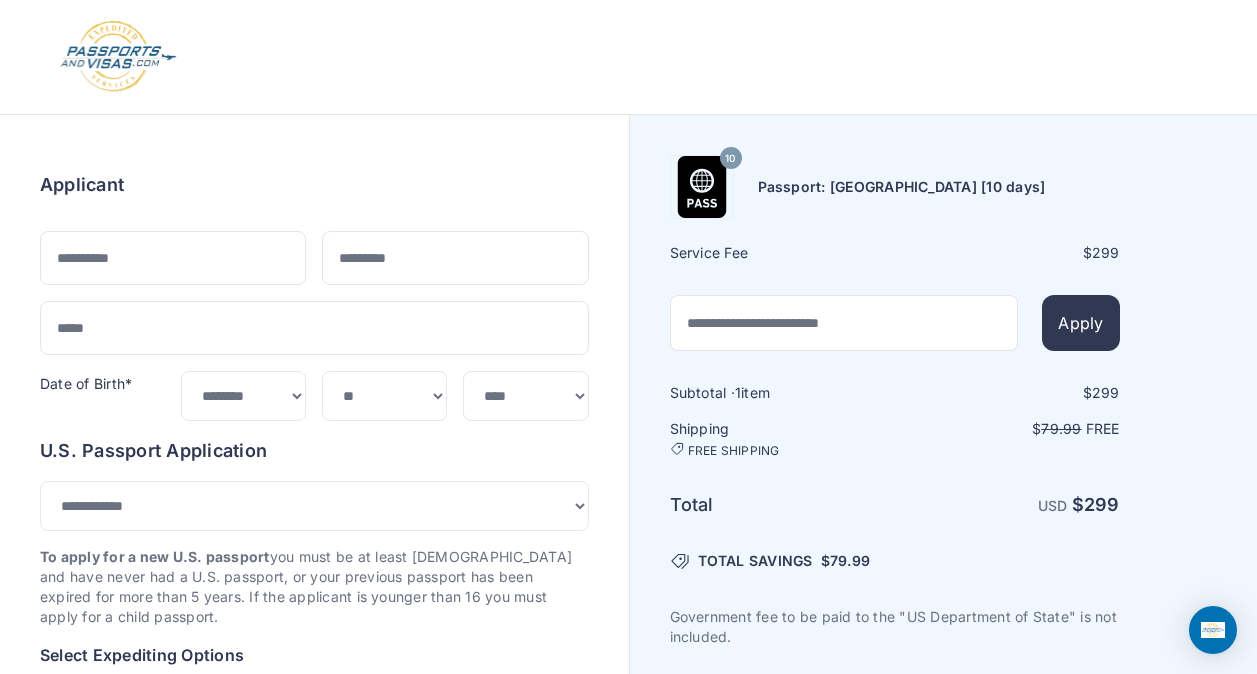 select on "***" 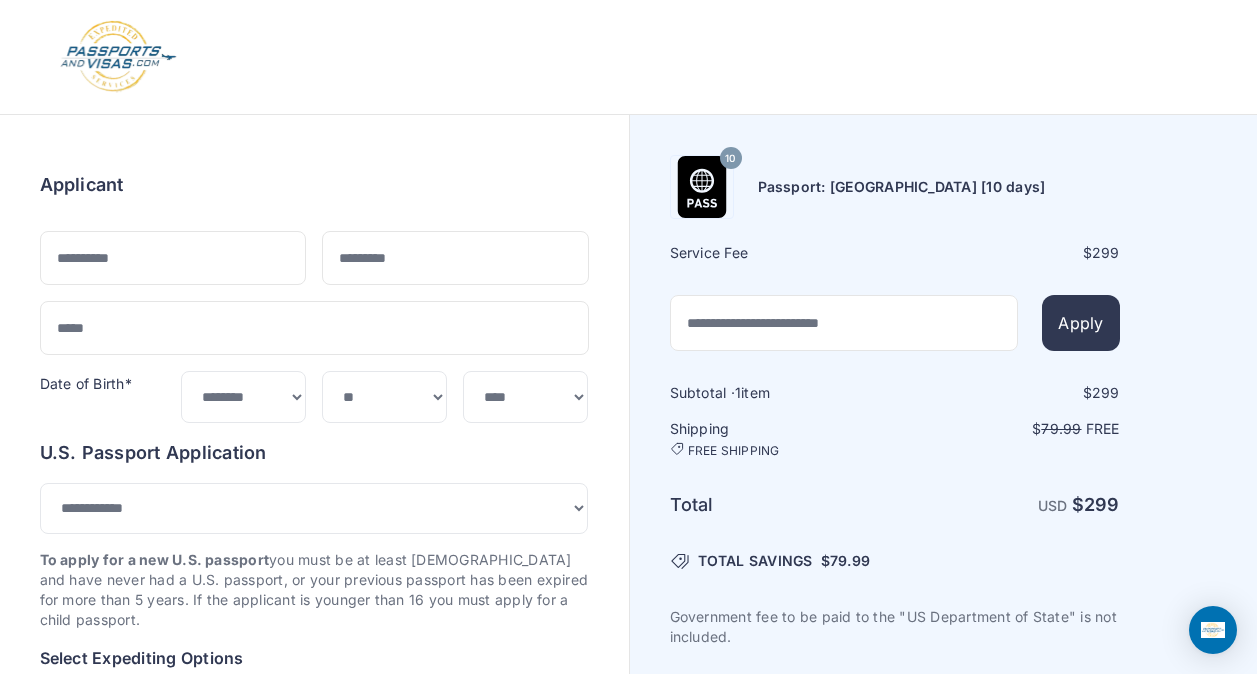 scroll, scrollTop: 0, scrollLeft: 0, axis: both 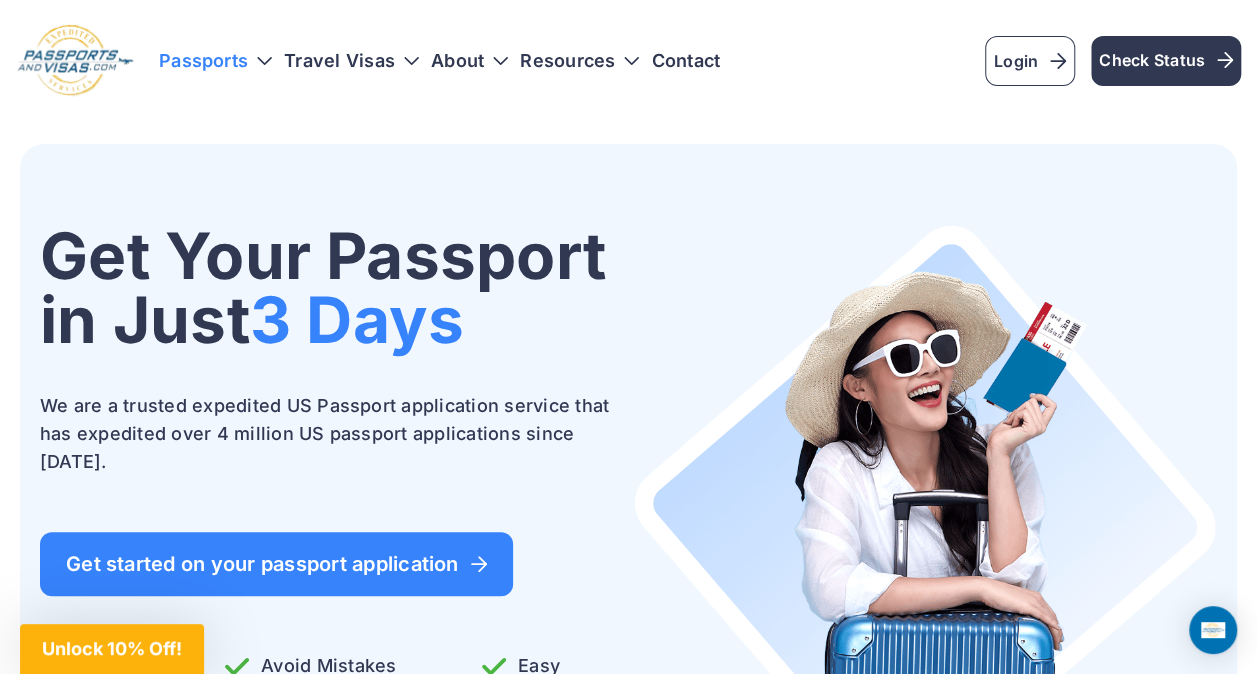 click on "Passports" at bounding box center (215, 61) 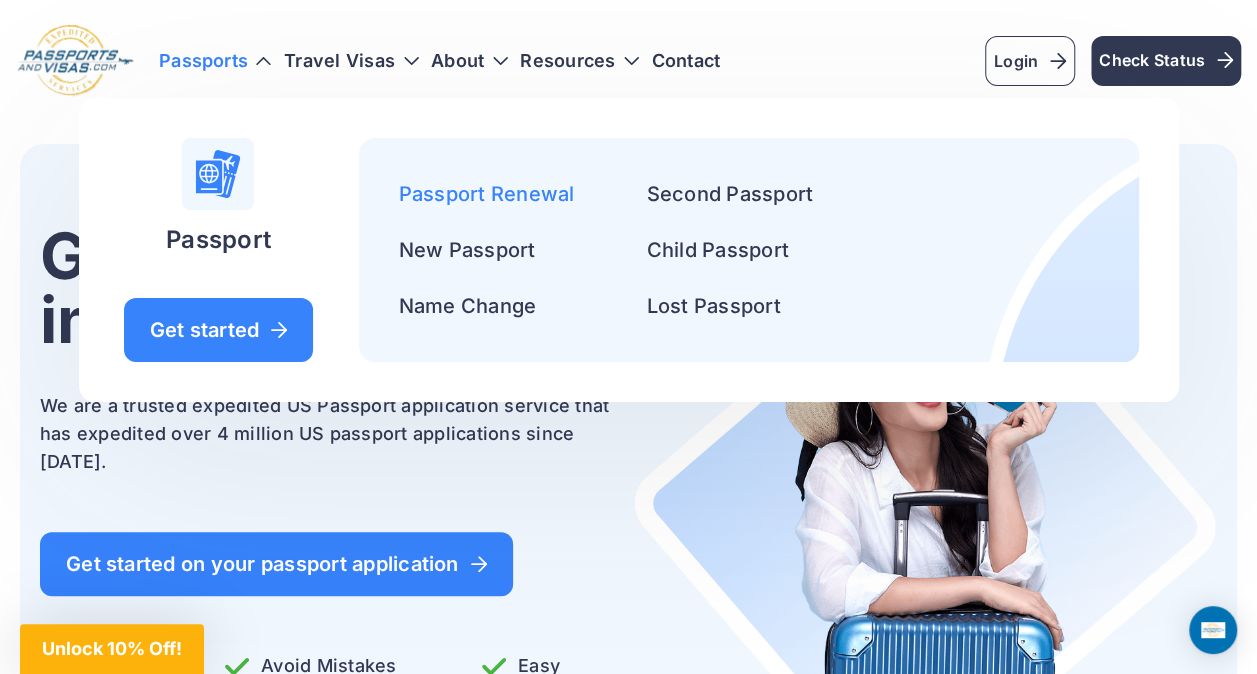 click on "Passport Renewal" at bounding box center [487, 194] 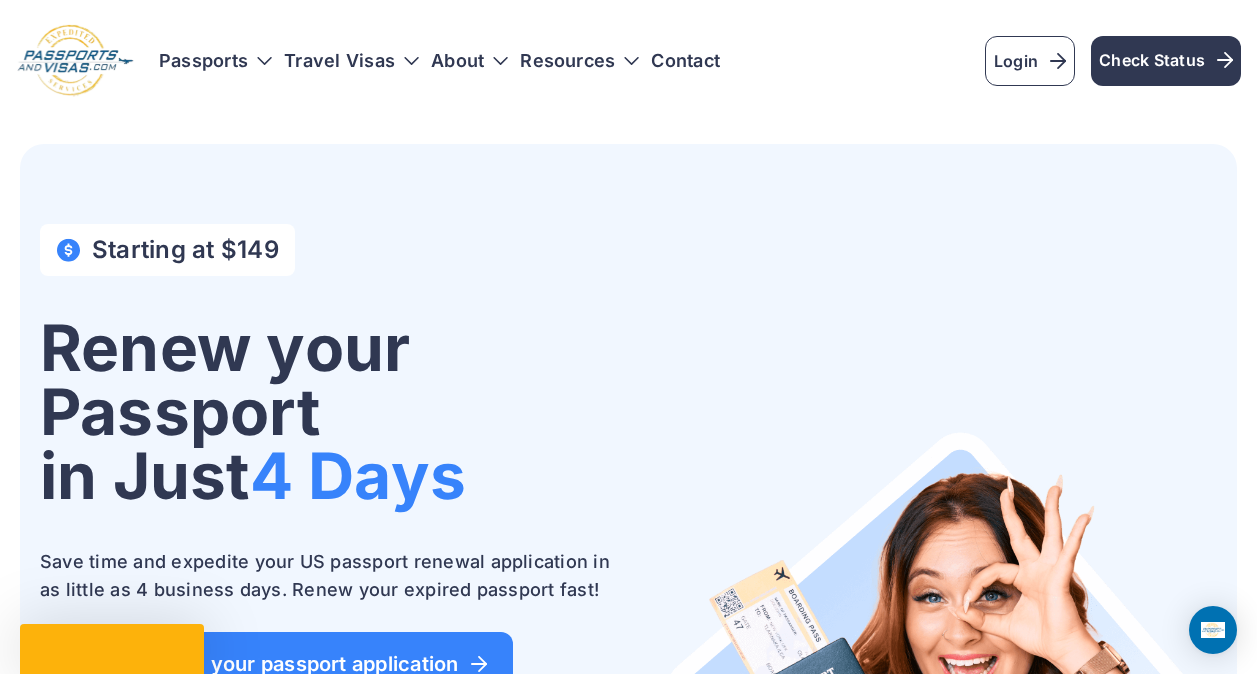 scroll, scrollTop: 0, scrollLeft: 0, axis: both 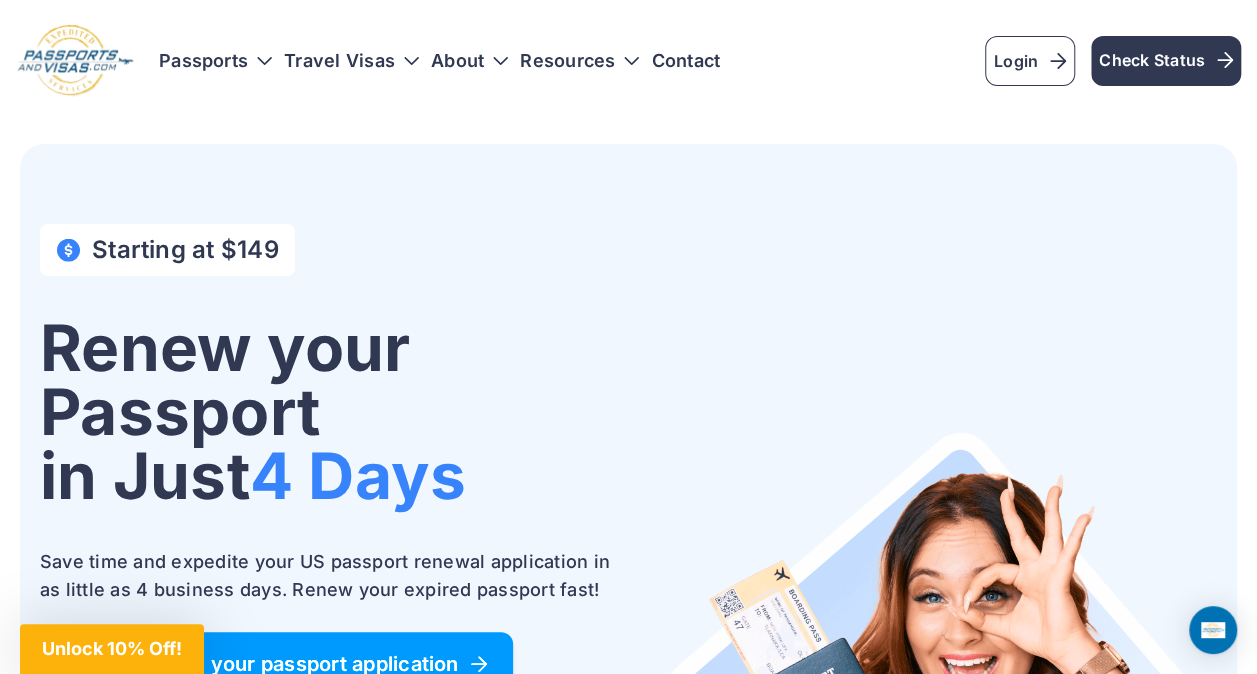 click on "Get started on your passport application" at bounding box center [276, 664] 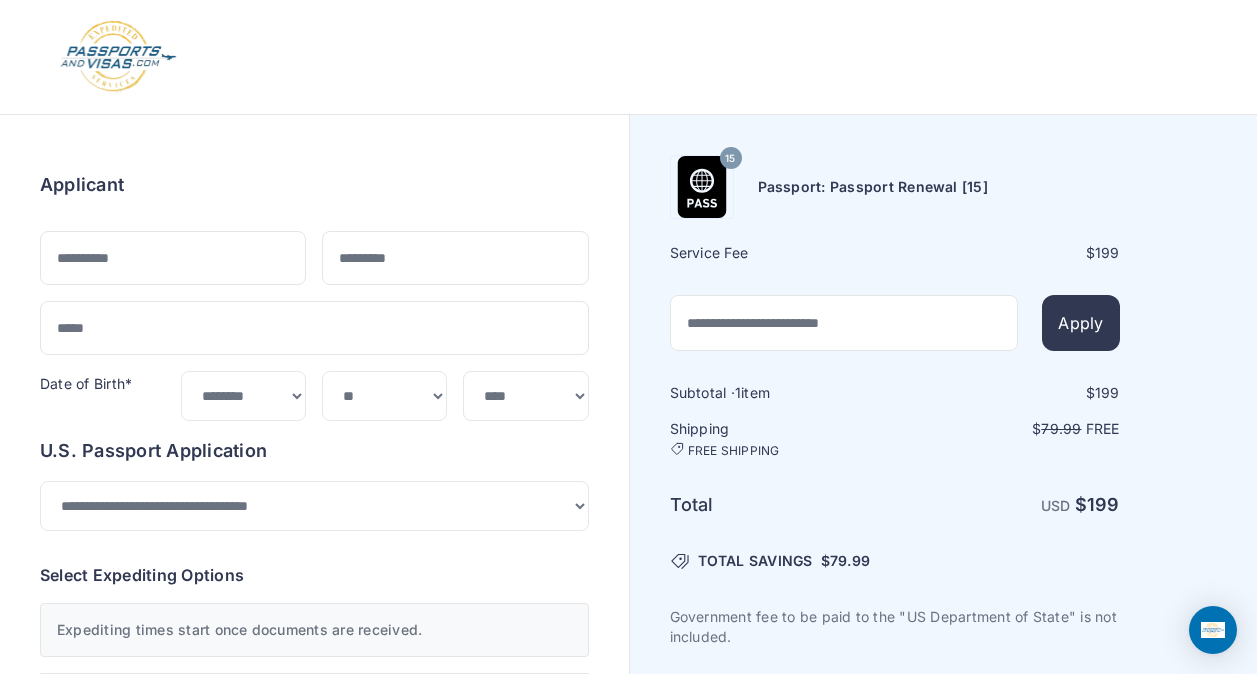 select on "**" 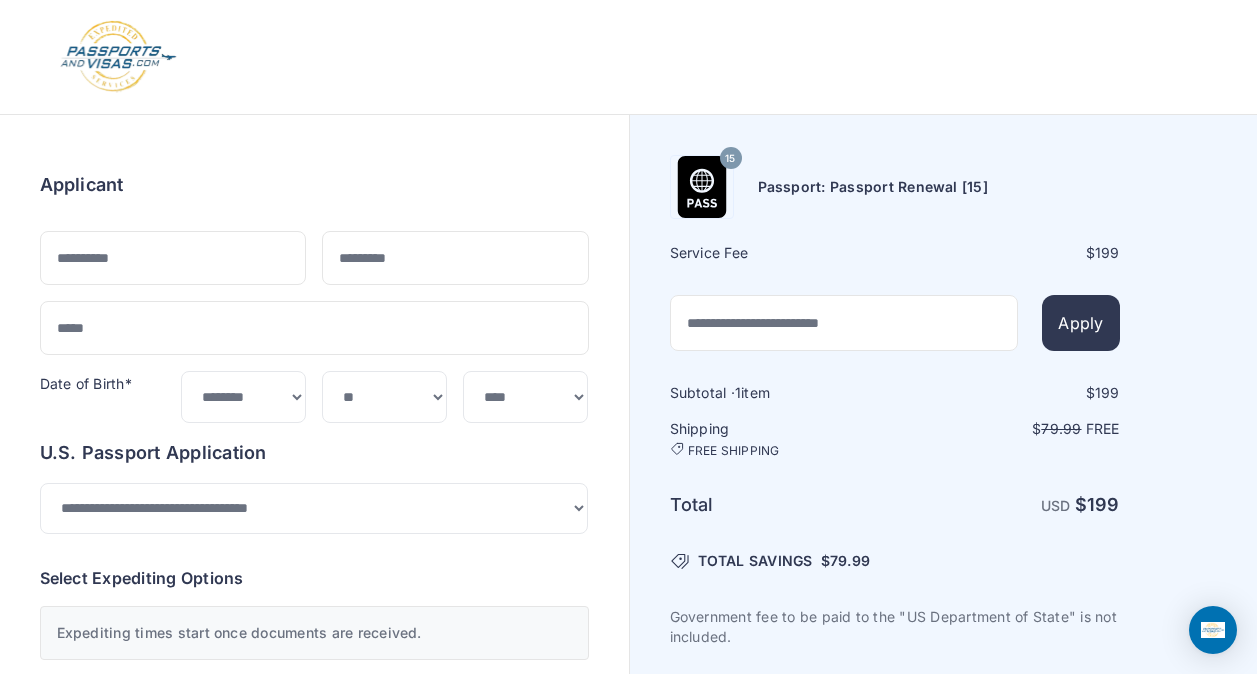 scroll, scrollTop: 0, scrollLeft: 0, axis: both 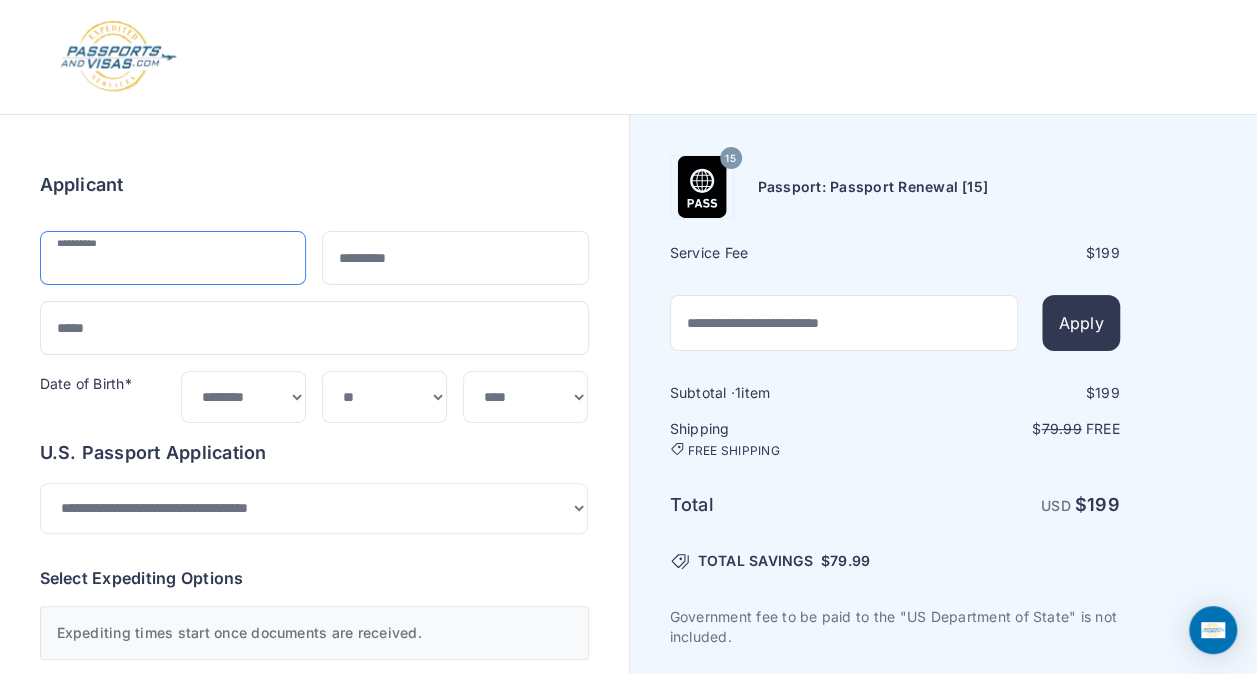 click at bounding box center (173, 258) 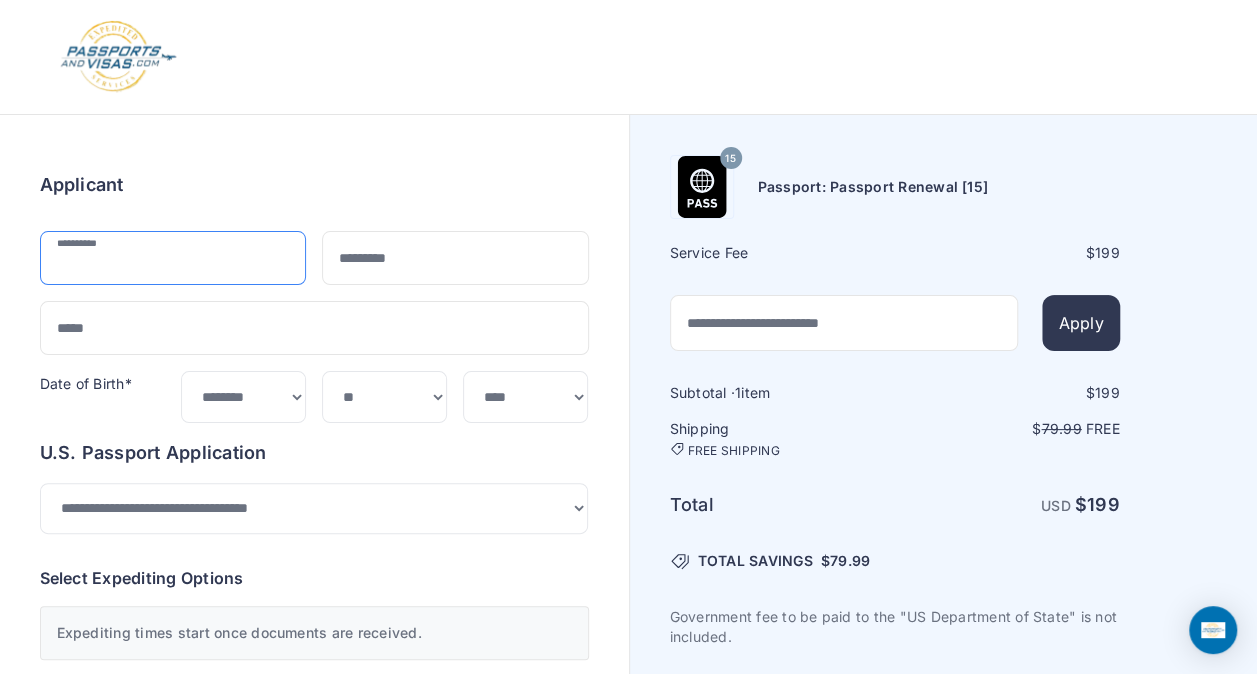 type on "****" 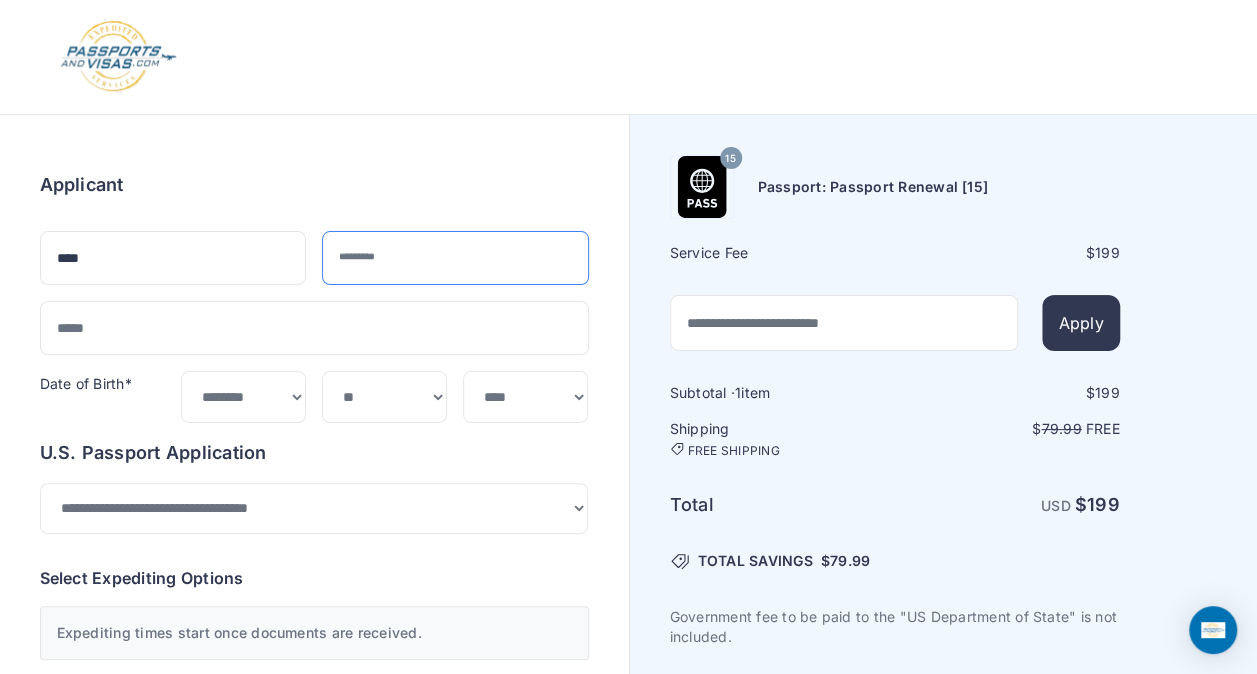 type on "**********" 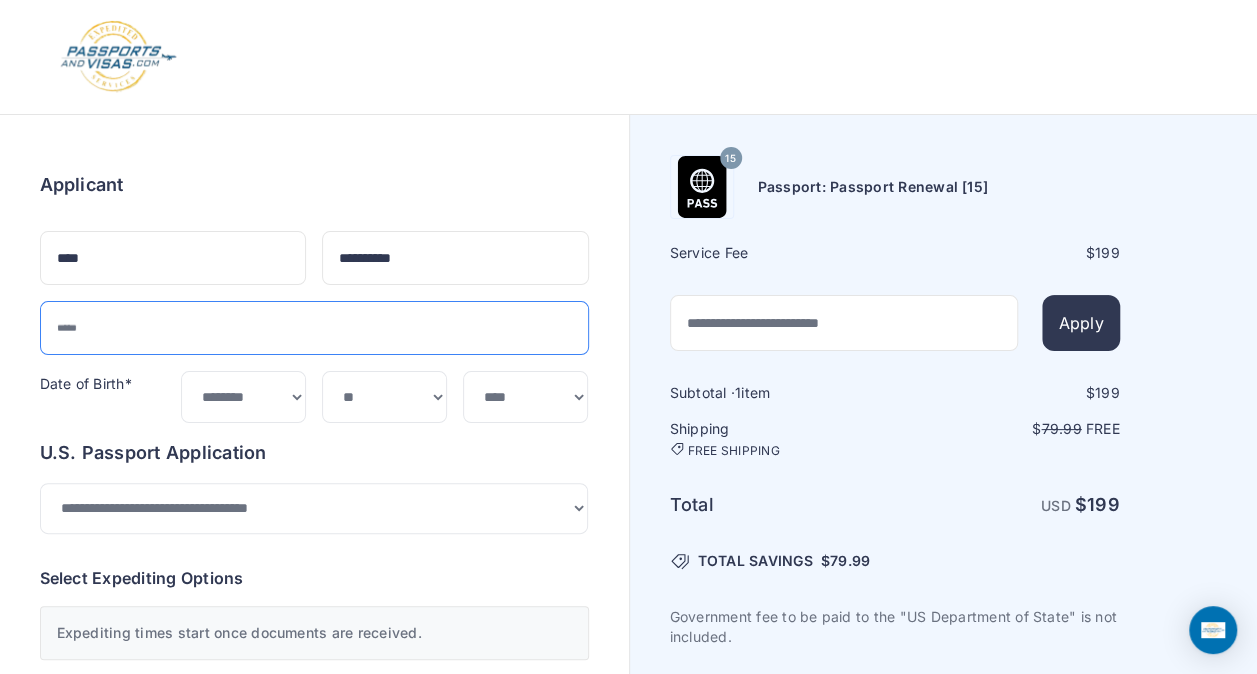 type on "**********" 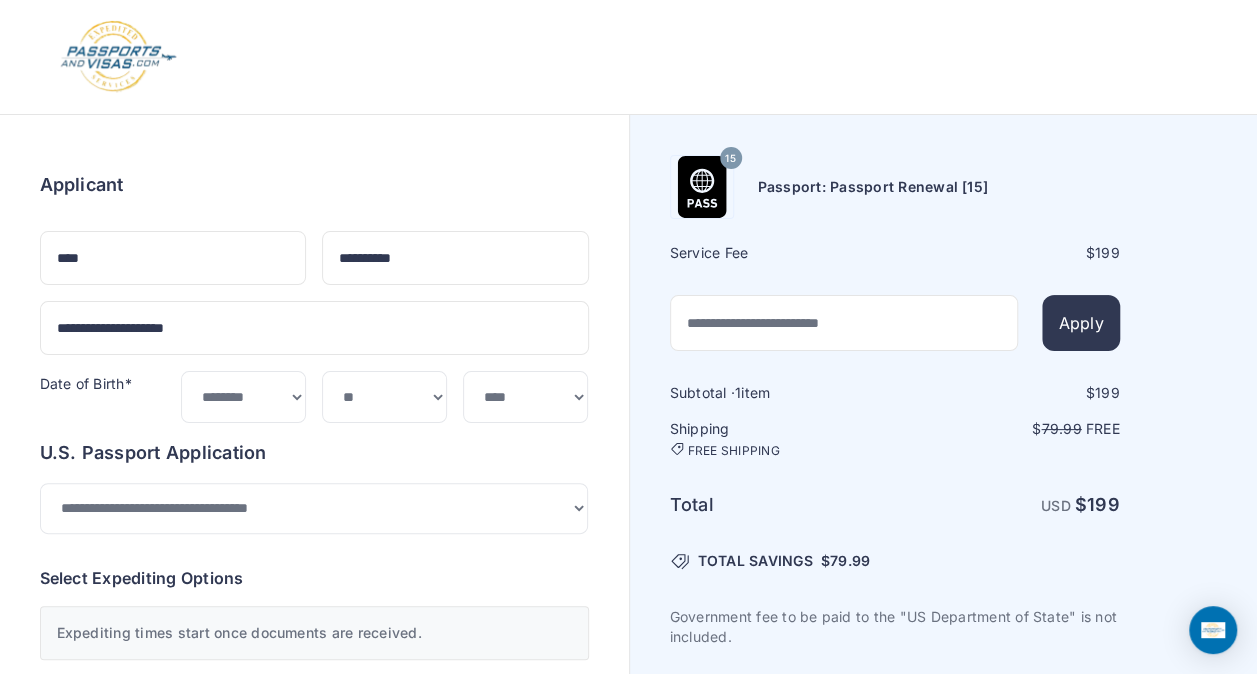 type on "**********" 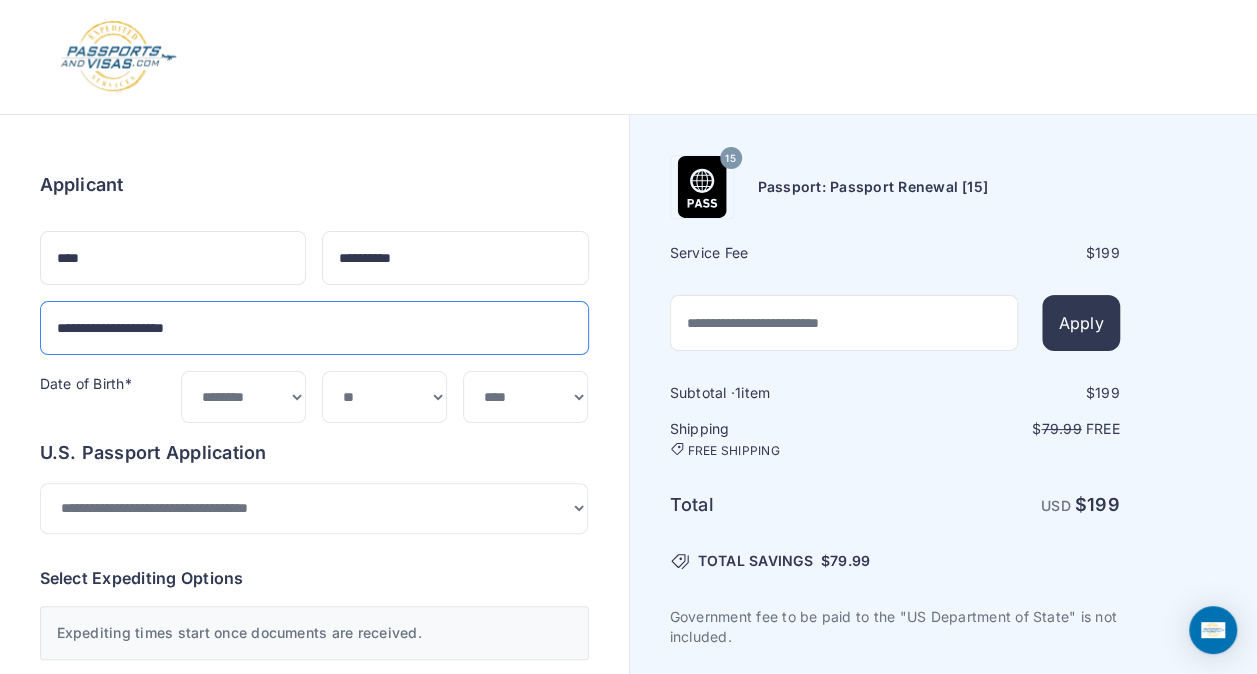 click on "**********" at bounding box center (314, 328) 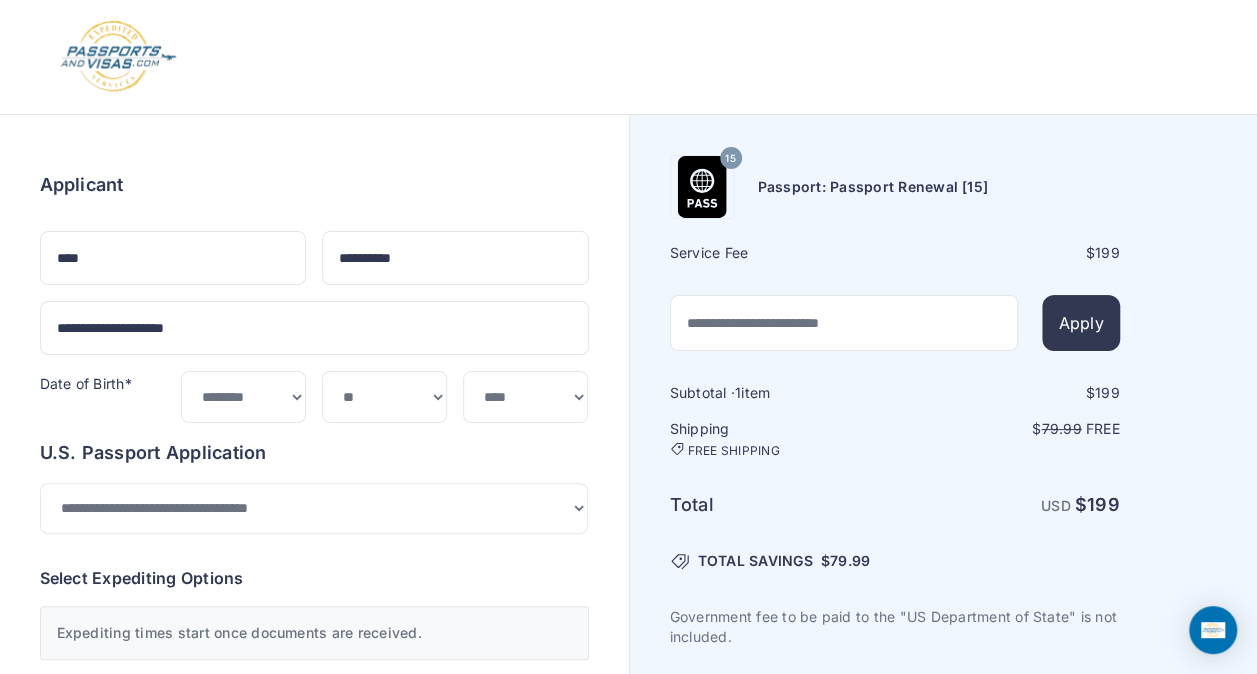 click on "Date of Birth*" at bounding box center [102, 396] 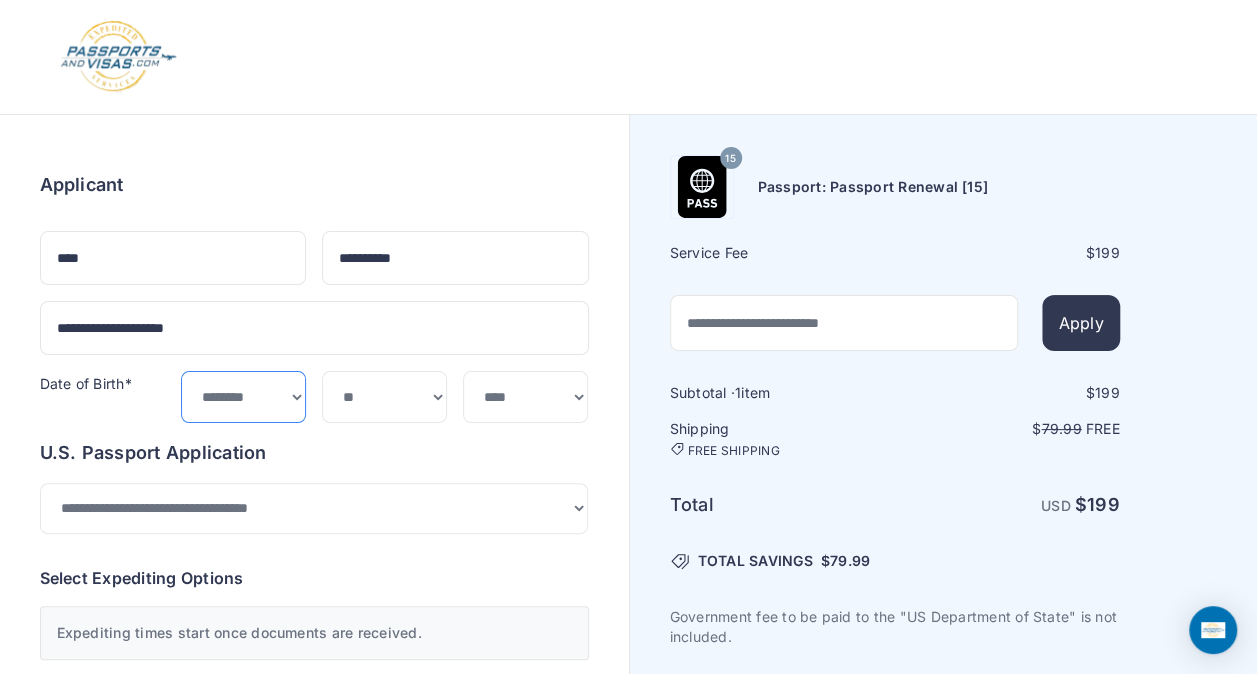 click on "*****
*******
********
*****
*****
***
****
****
******
*********
*******
********
********" at bounding box center (243, 396) 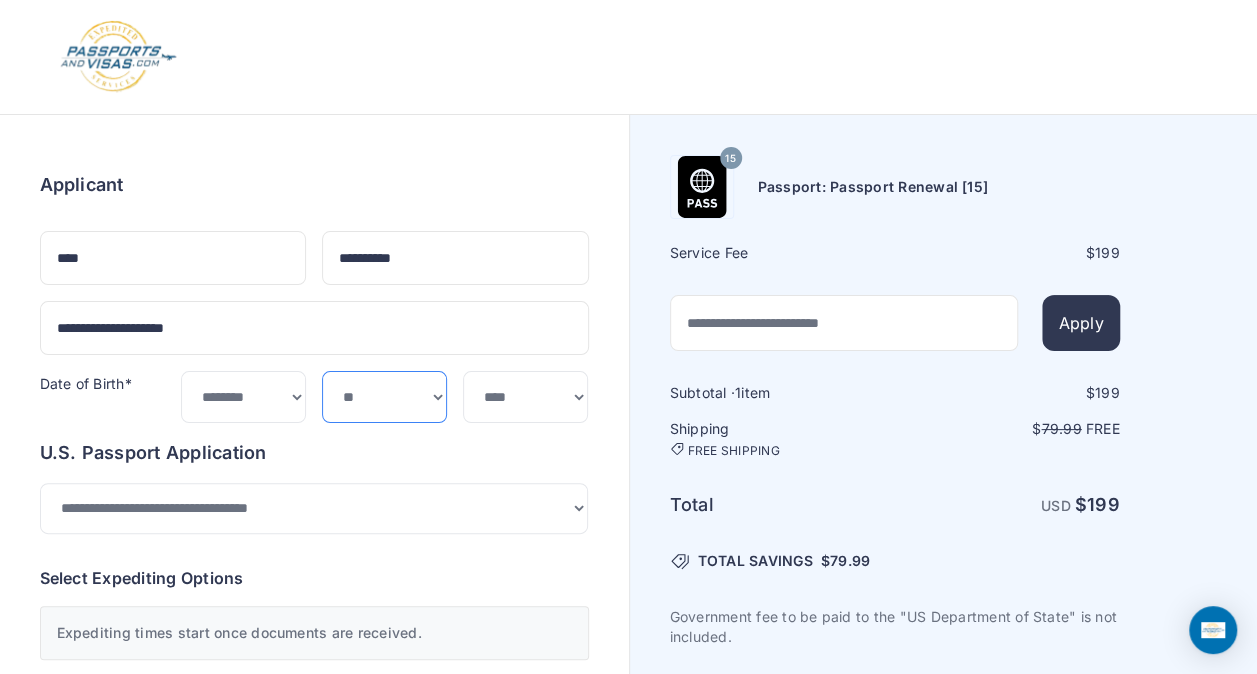 click on "***
*
*
*
*
*
*
*
*
*
**
**
**
**
** ** ** ** ** **" at bounding box center (384, 396) 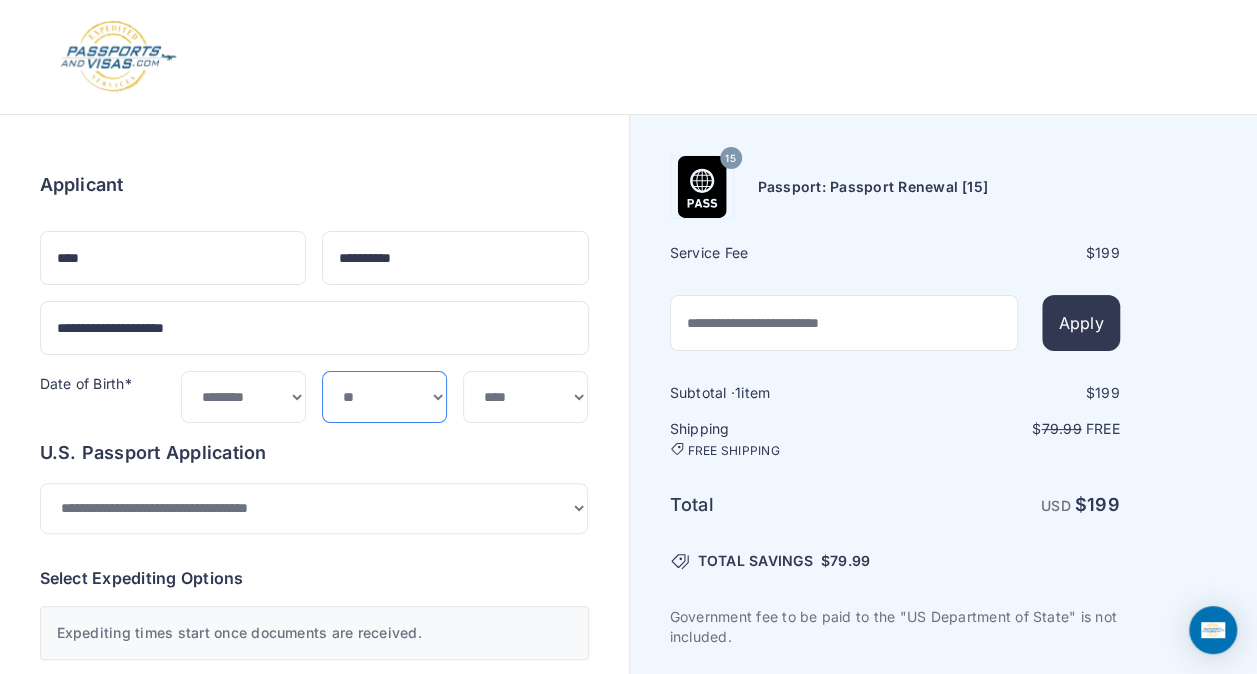 select on "**" 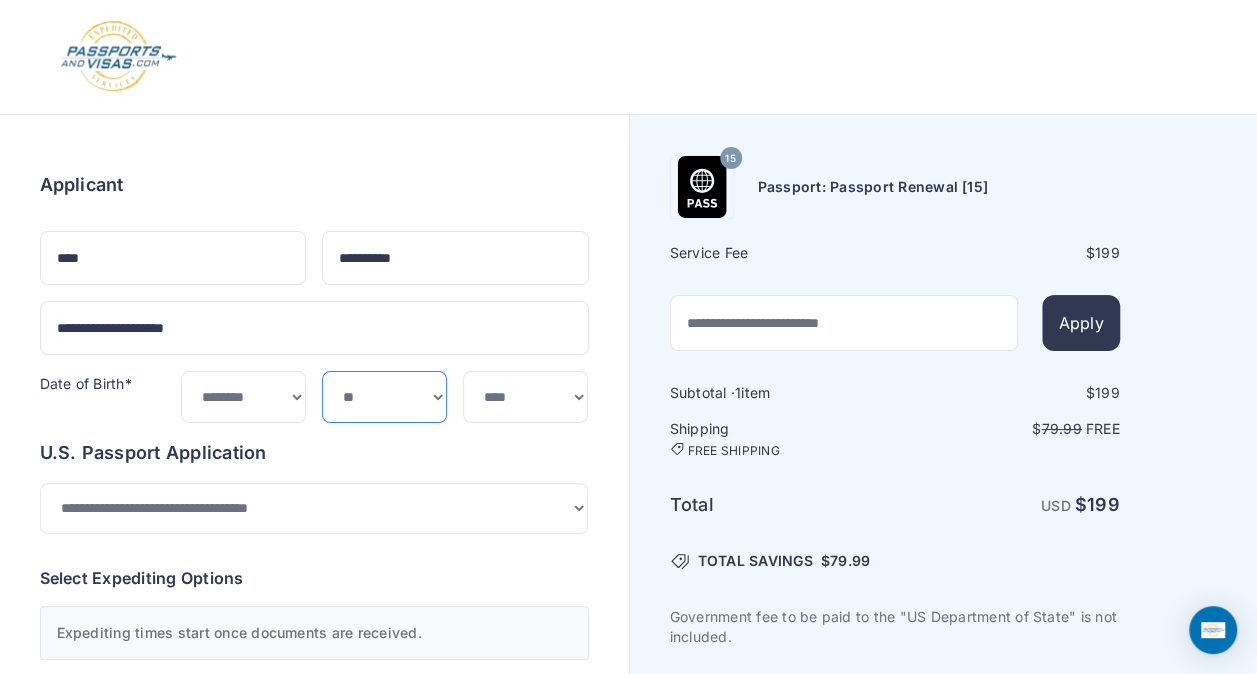 click on "***
*
*
*
*
*
*
*
*
*
**
**
**
**
** ** ** ** ** **" at bounding box center (384, 396) 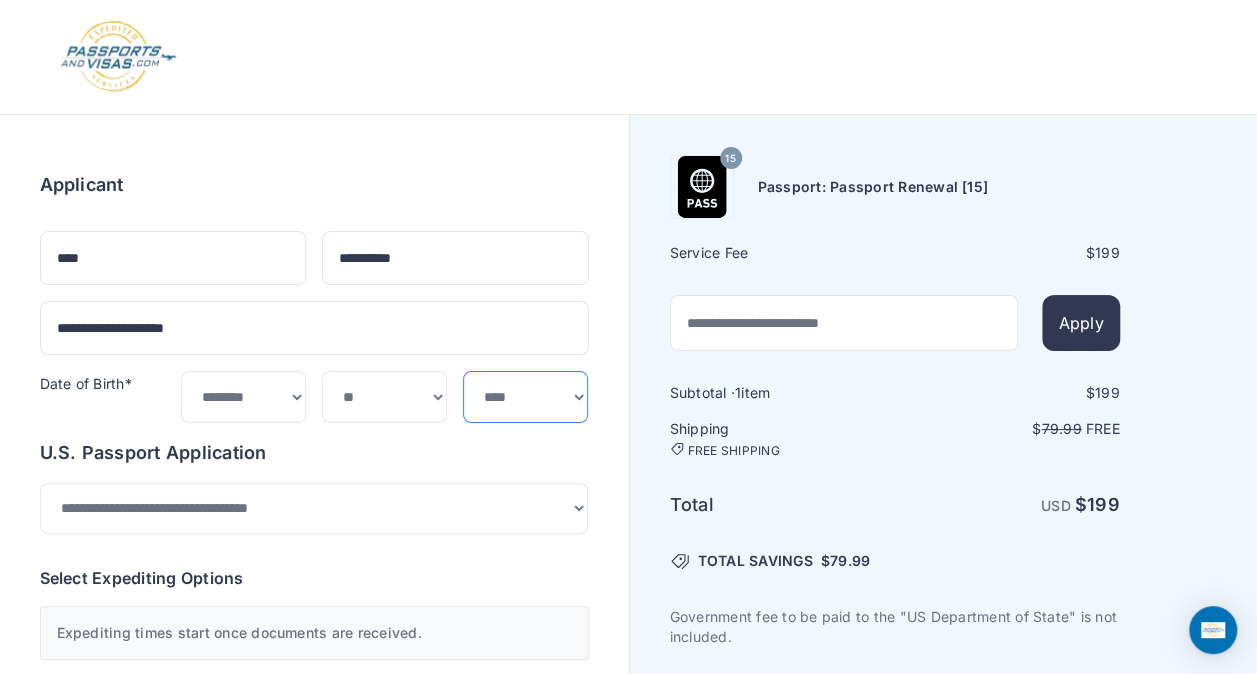 click on "****
****
****
****
****
****
****
****
****
****
****
****
****
**** **** **** **** **** **** **** **** **** **** ****" at bounding box center (525, 396) 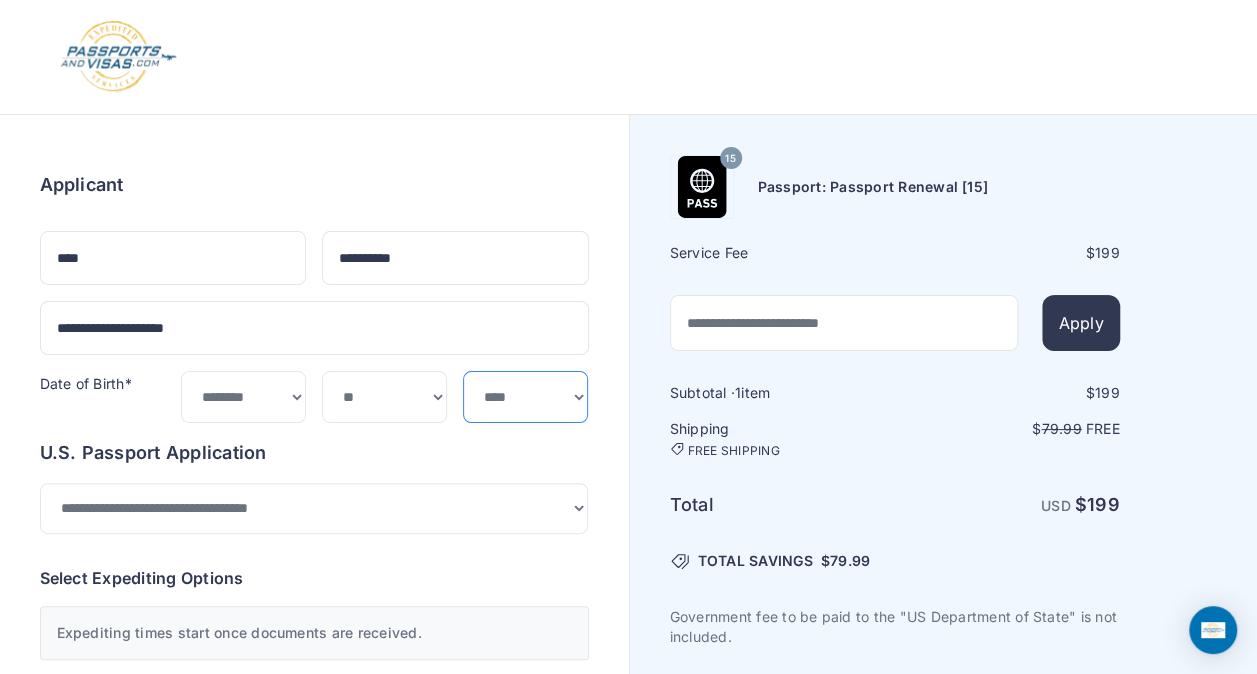 select on "****" 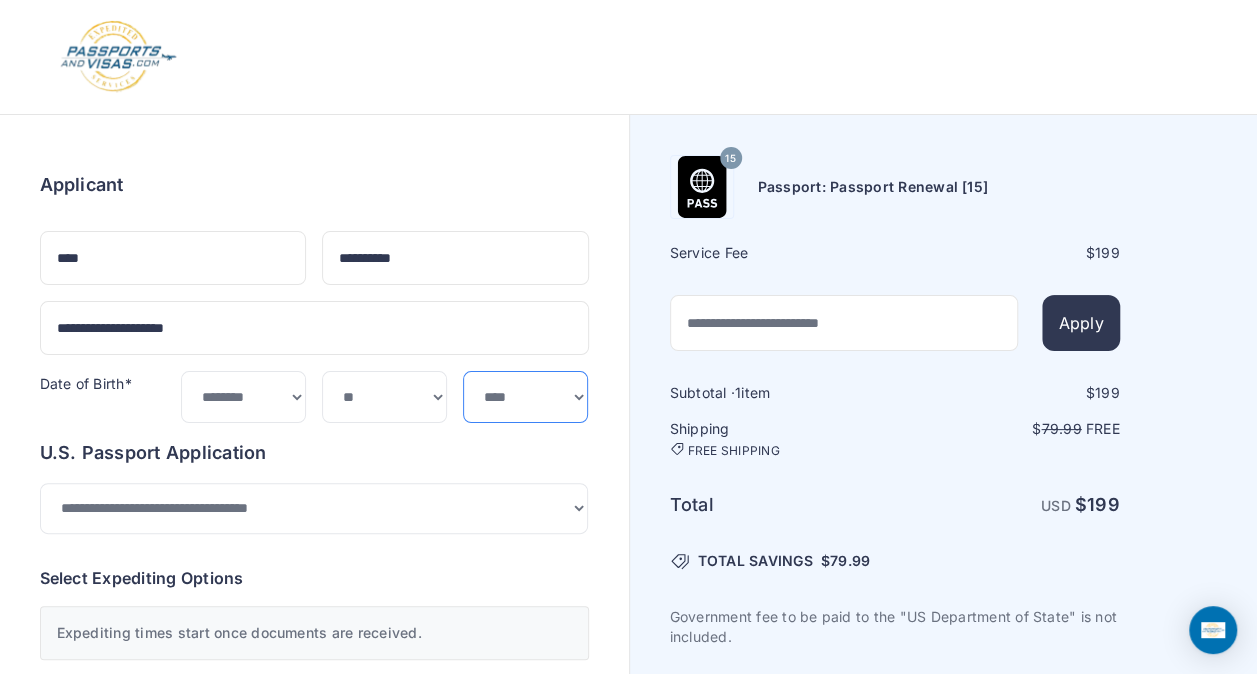 click on "****
****
****
****
****
****
****
****
****
****
****
****
****
**** **** **** **** **** **** **** **** **** **** ****" at bounding box center [525, 396] 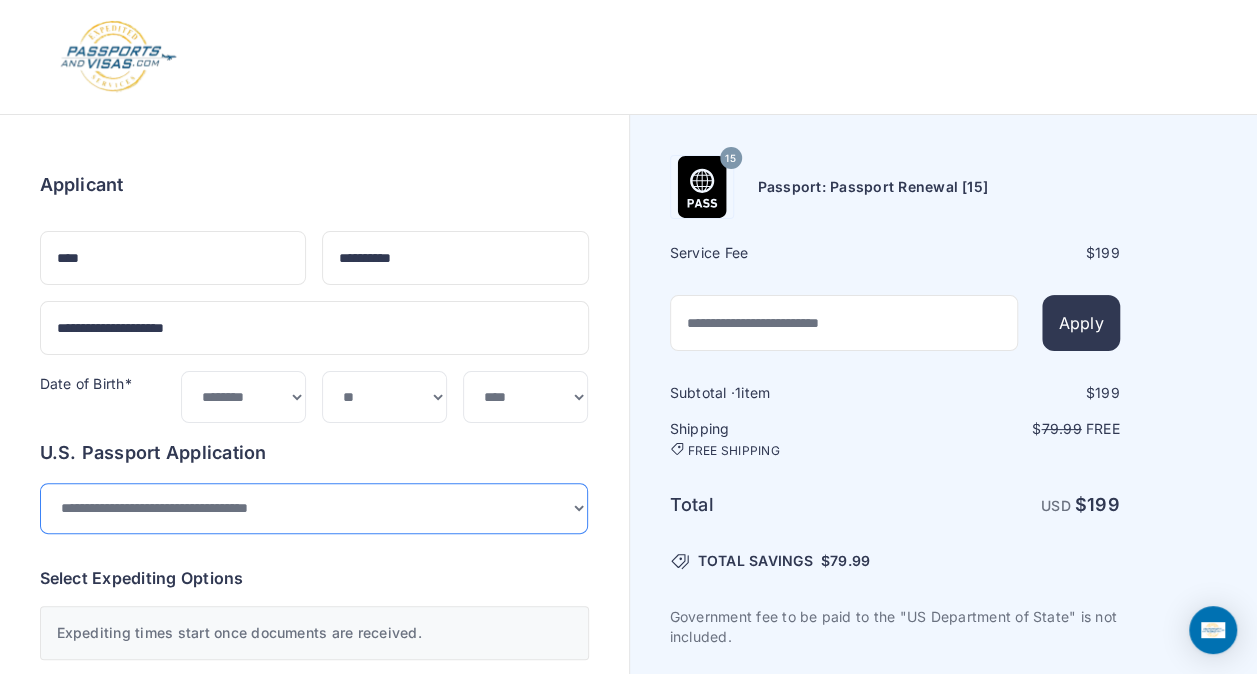 click on "**********" at bounding box center [314, 508] 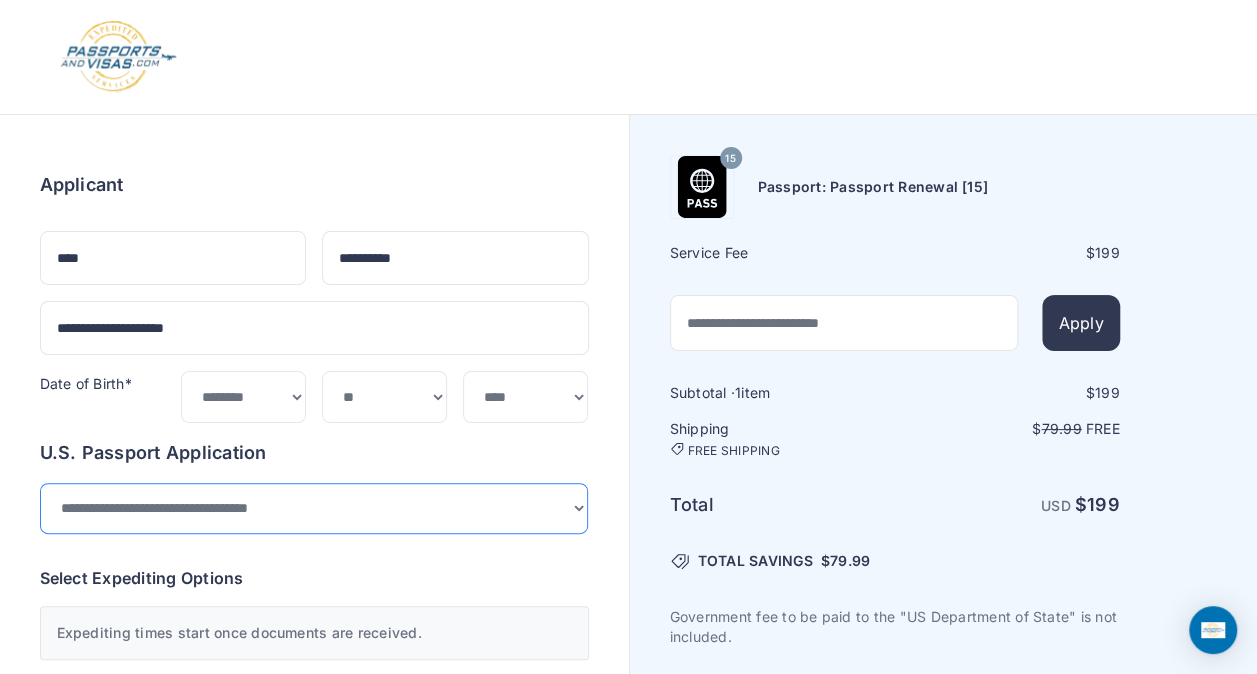 select on "*******" 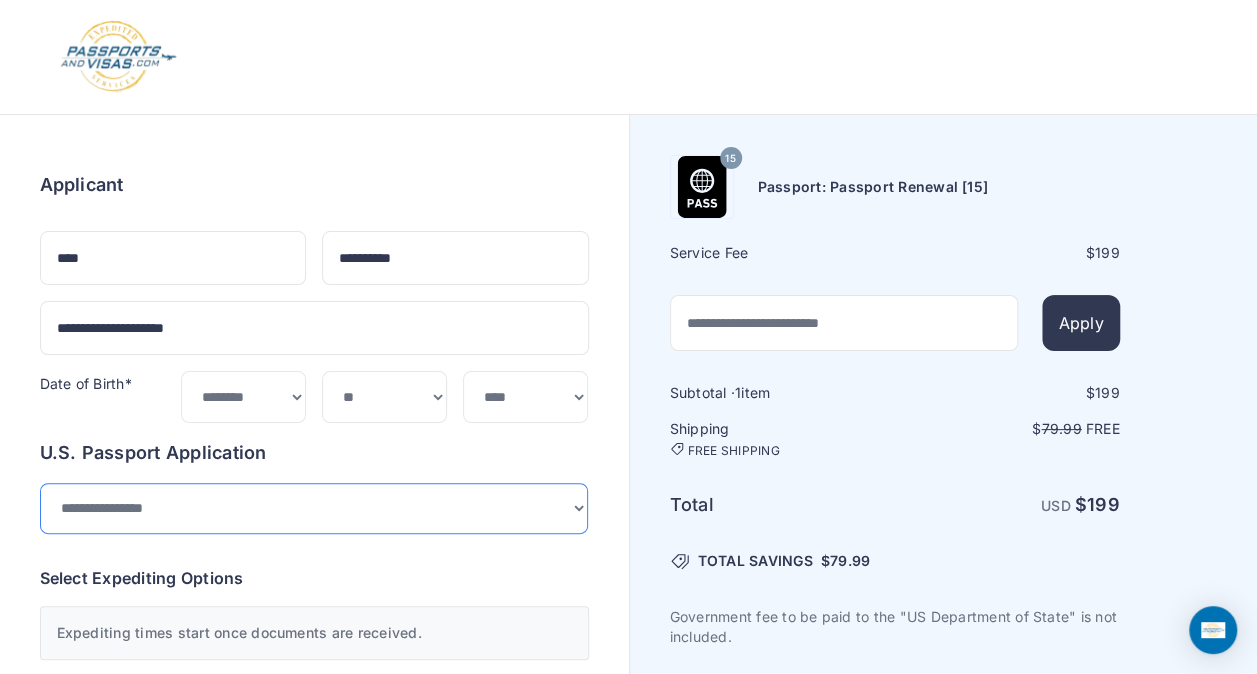 click on "**********" at bounding box center (314, 508) 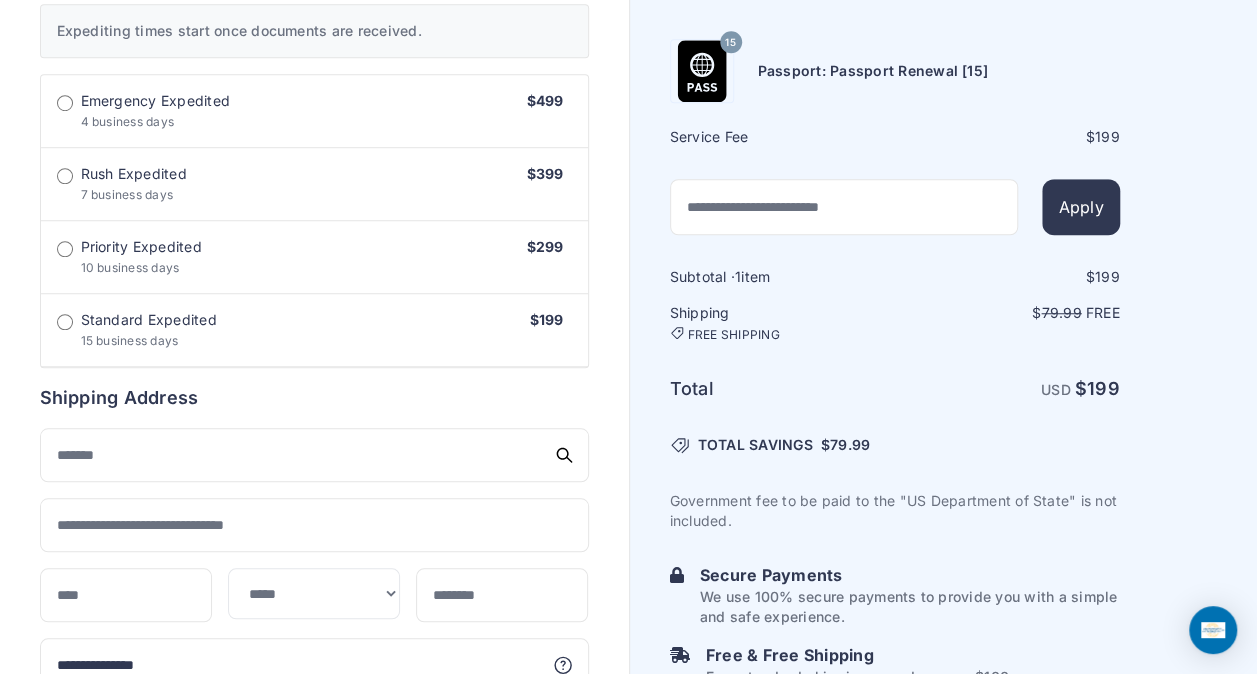 scroll, scrollTop: 680, scrollLeft: 0, axis: vertical 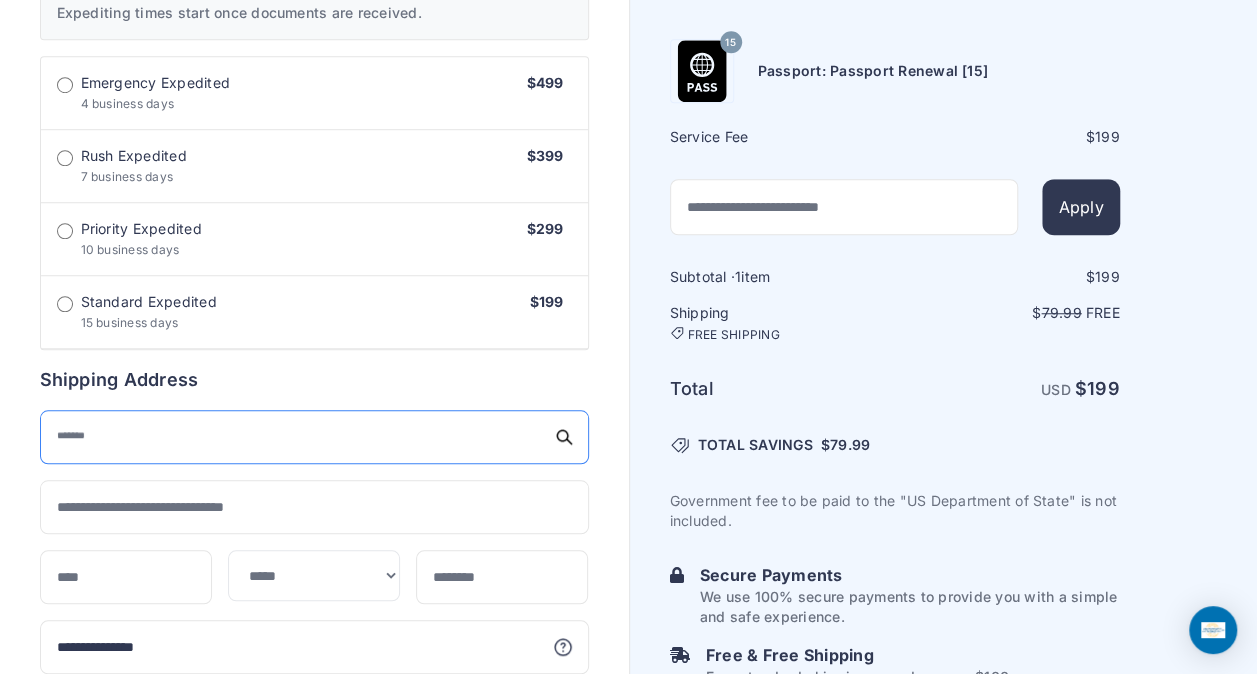 click at bounding box center (314, 437) 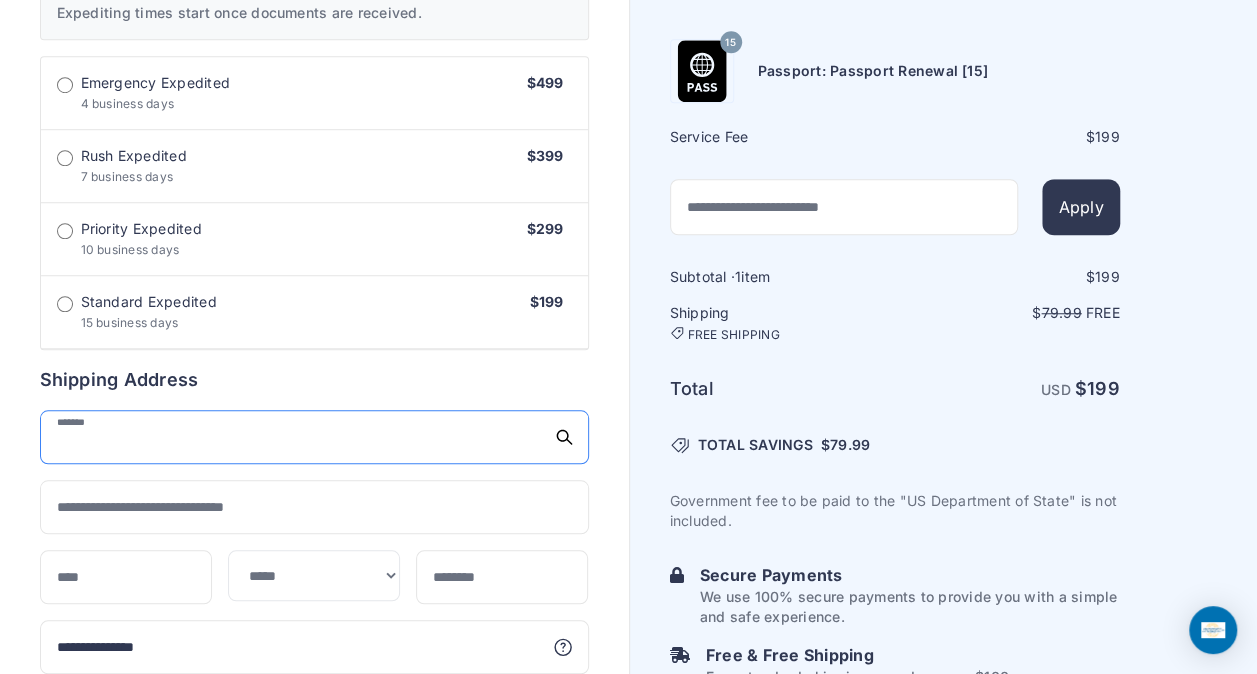 type on "**********" 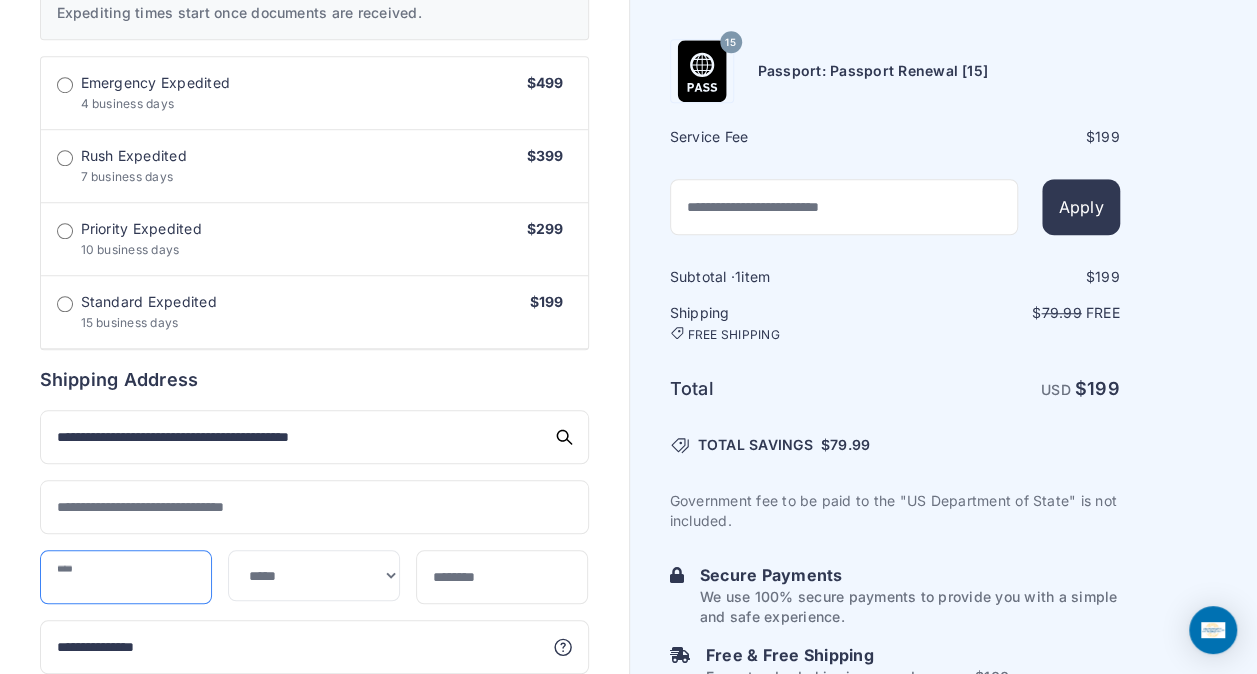 type on "**********" 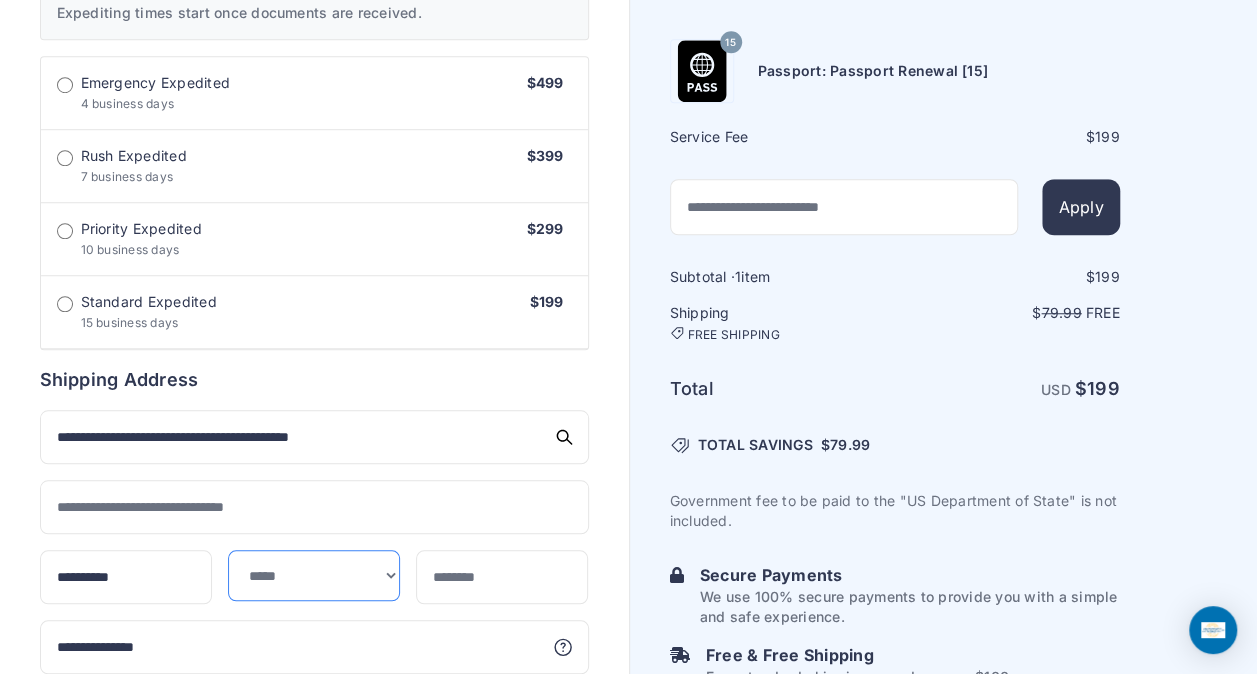 select on "**" 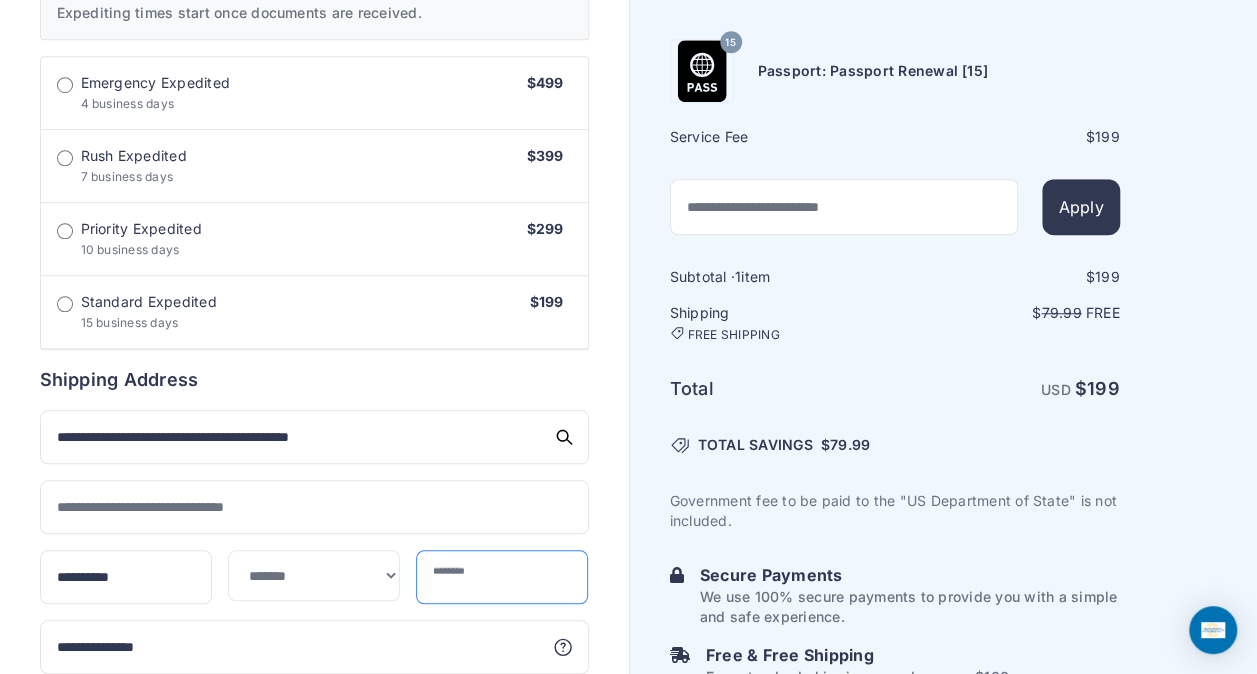 type on "*****" 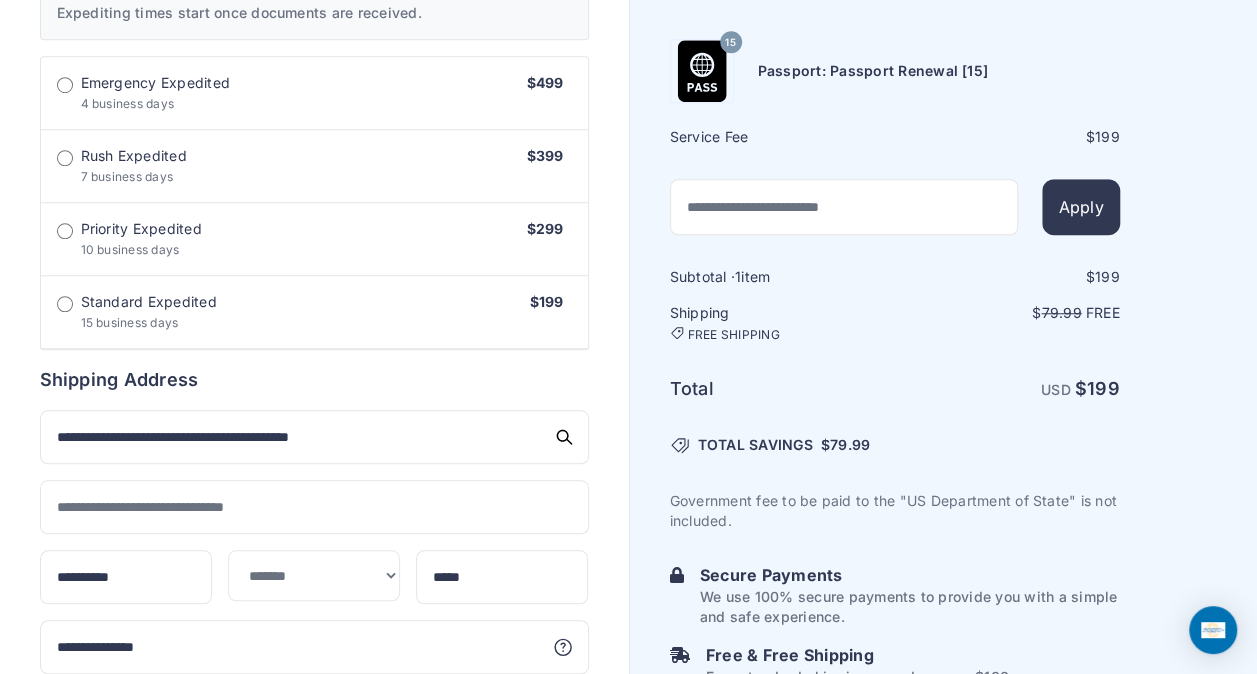 type on "**********" 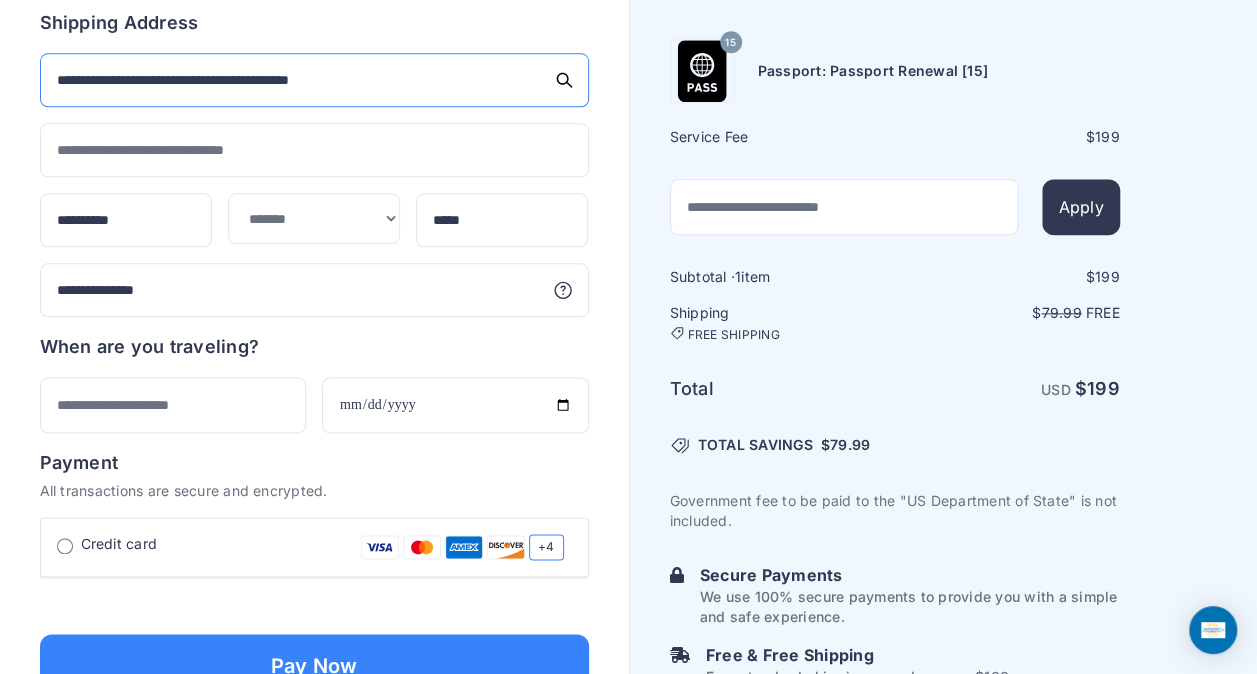 scroll, scrollTop: 1040, scrollLeft: 0, axis: vertical 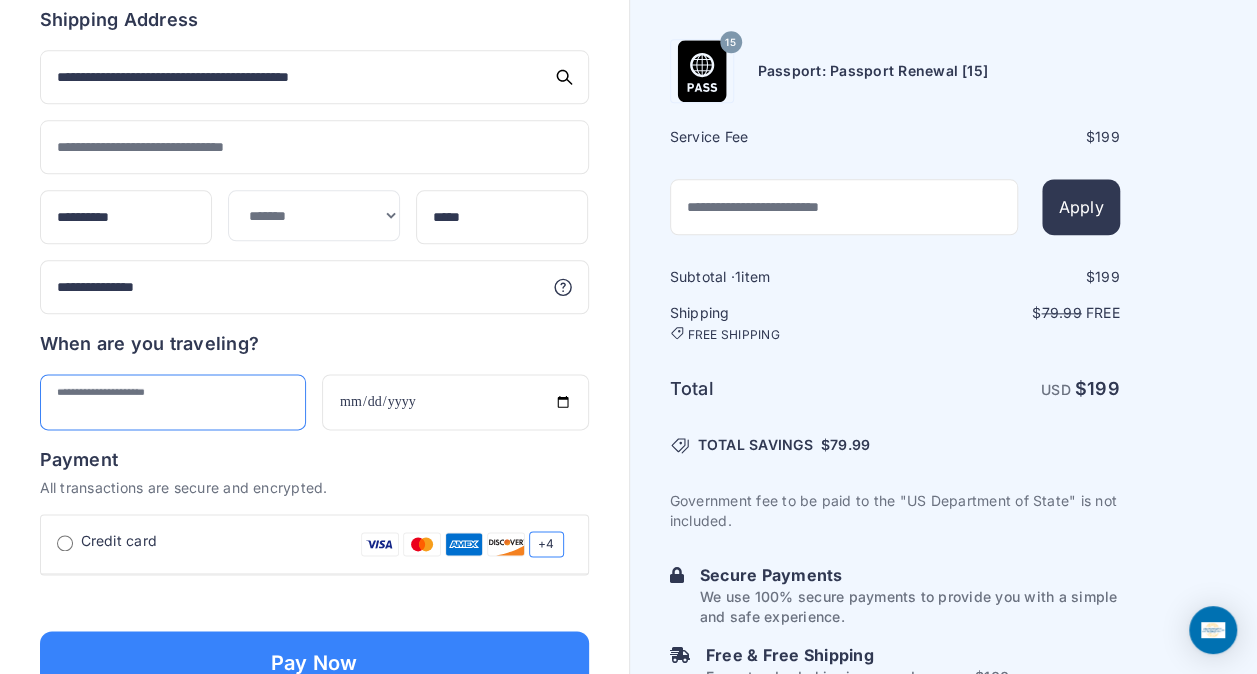 click at bounding box center [173, 402] 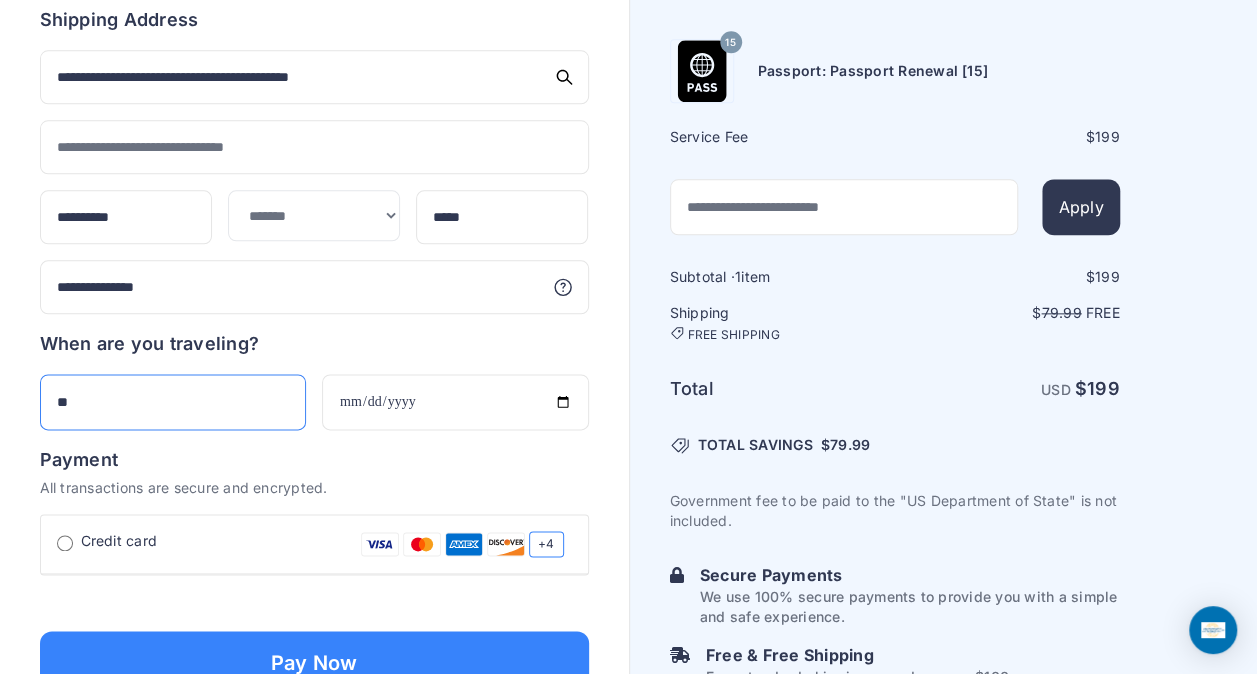 type on "*" 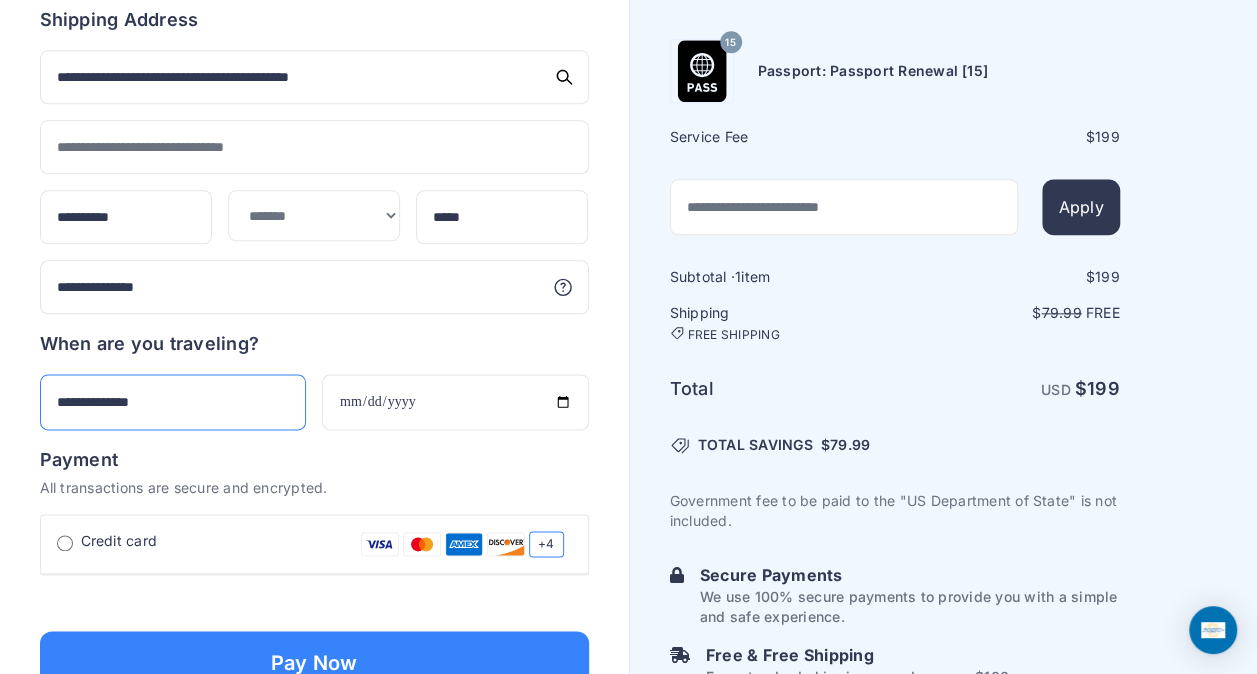 type on "**********" 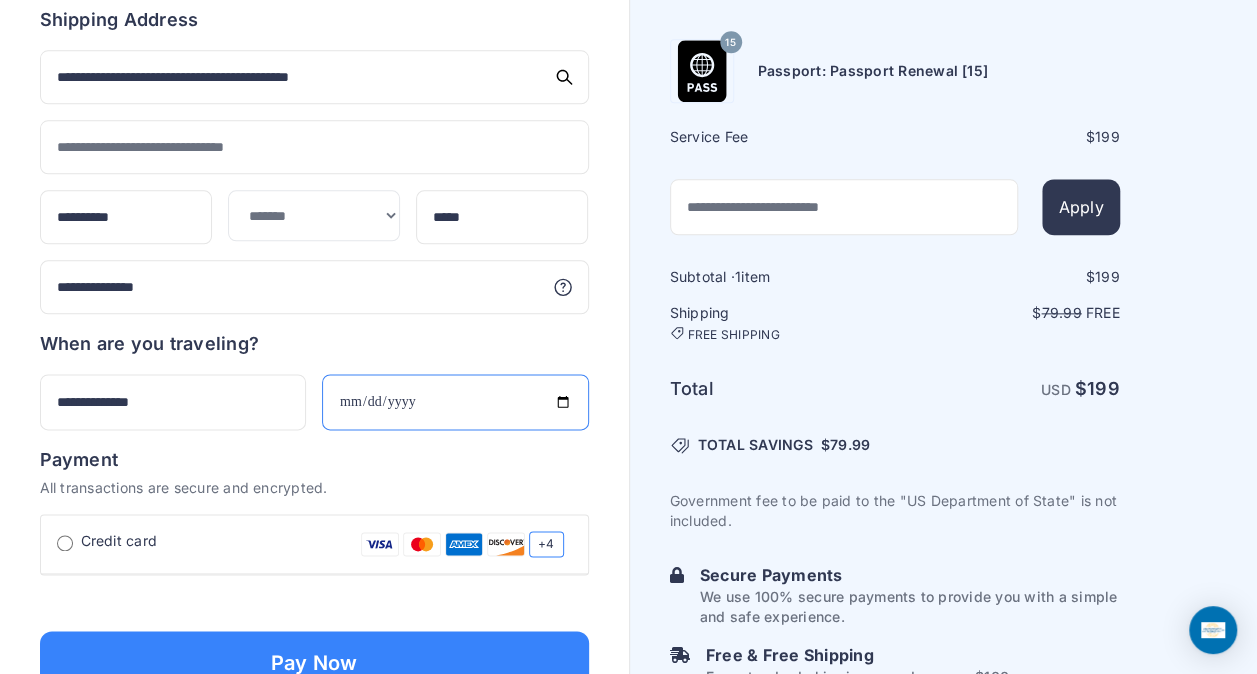 type on "**********" 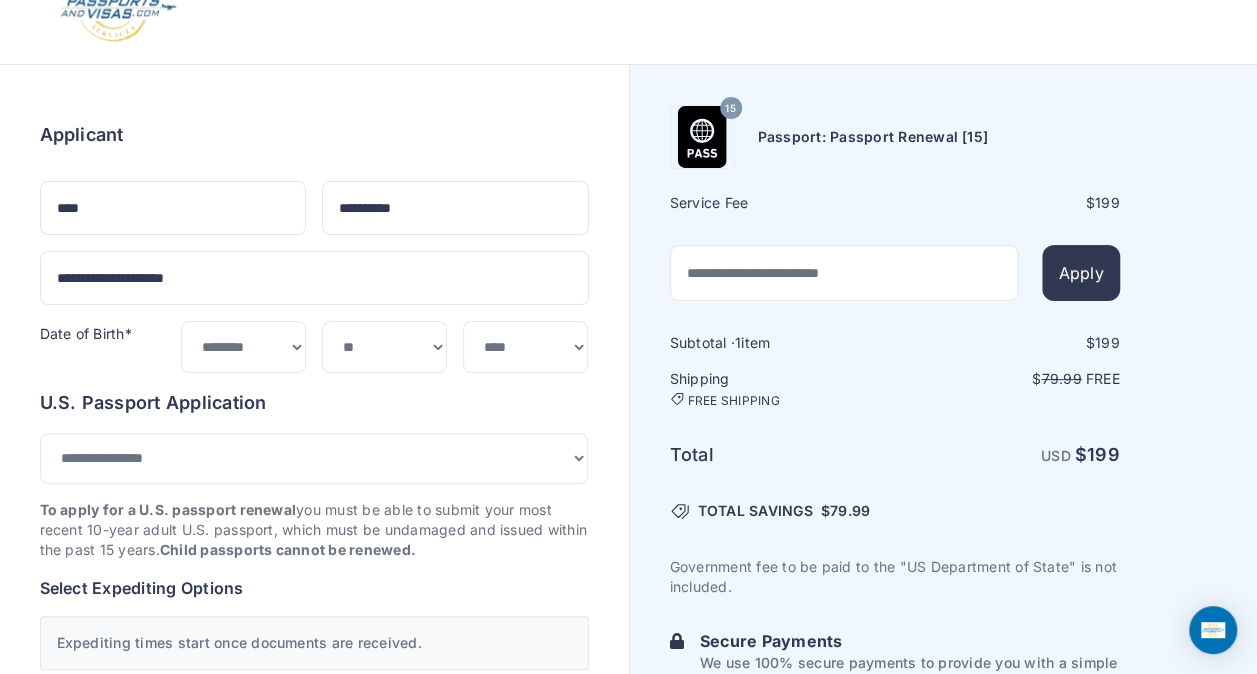 scroll, scrollTop: 0, scrollLeft: 0, axis: both 